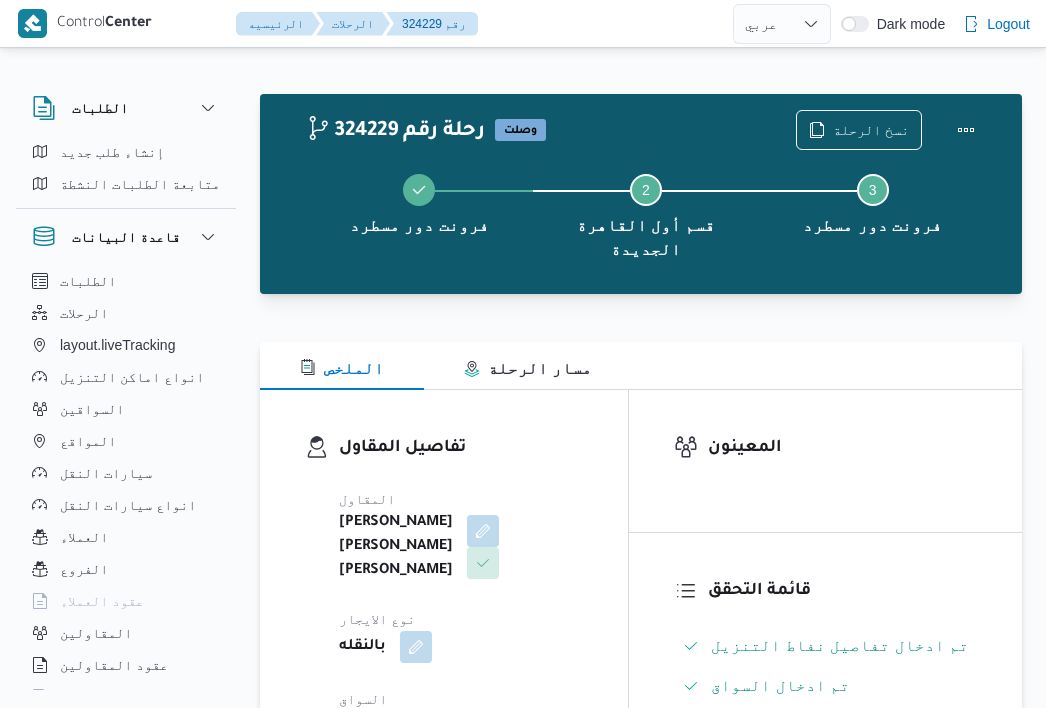 select on "ar" 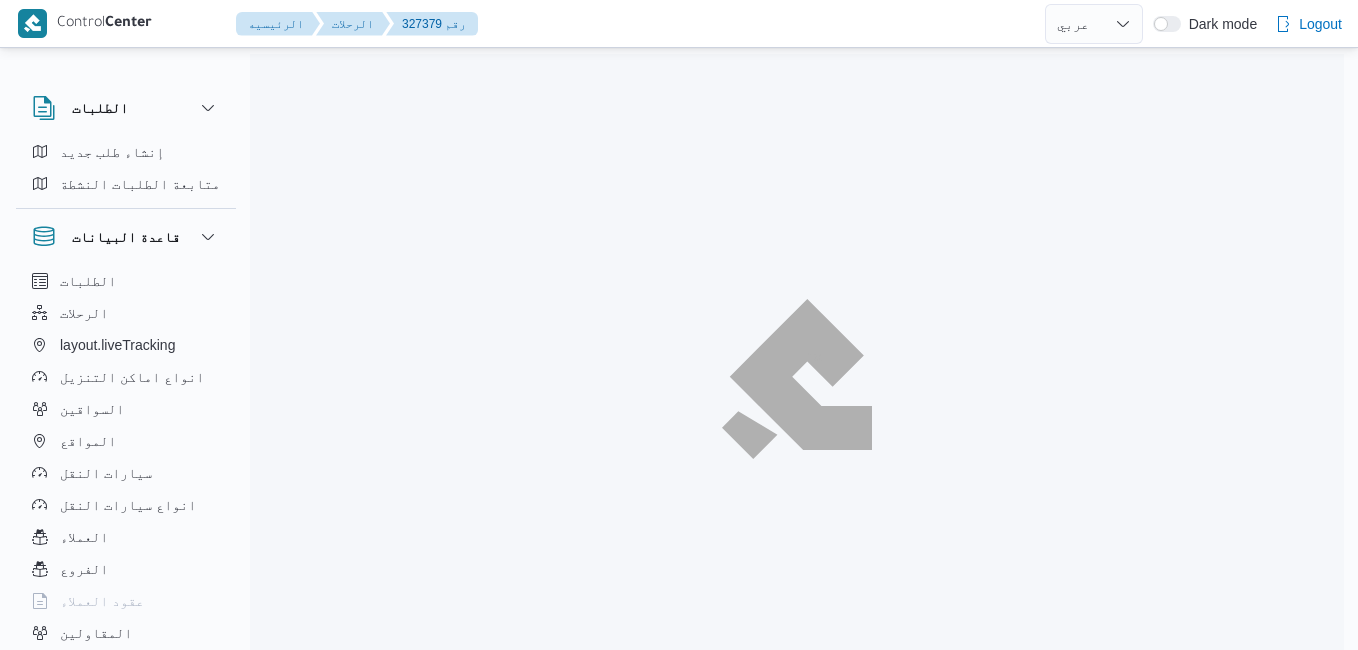 select on "ar" 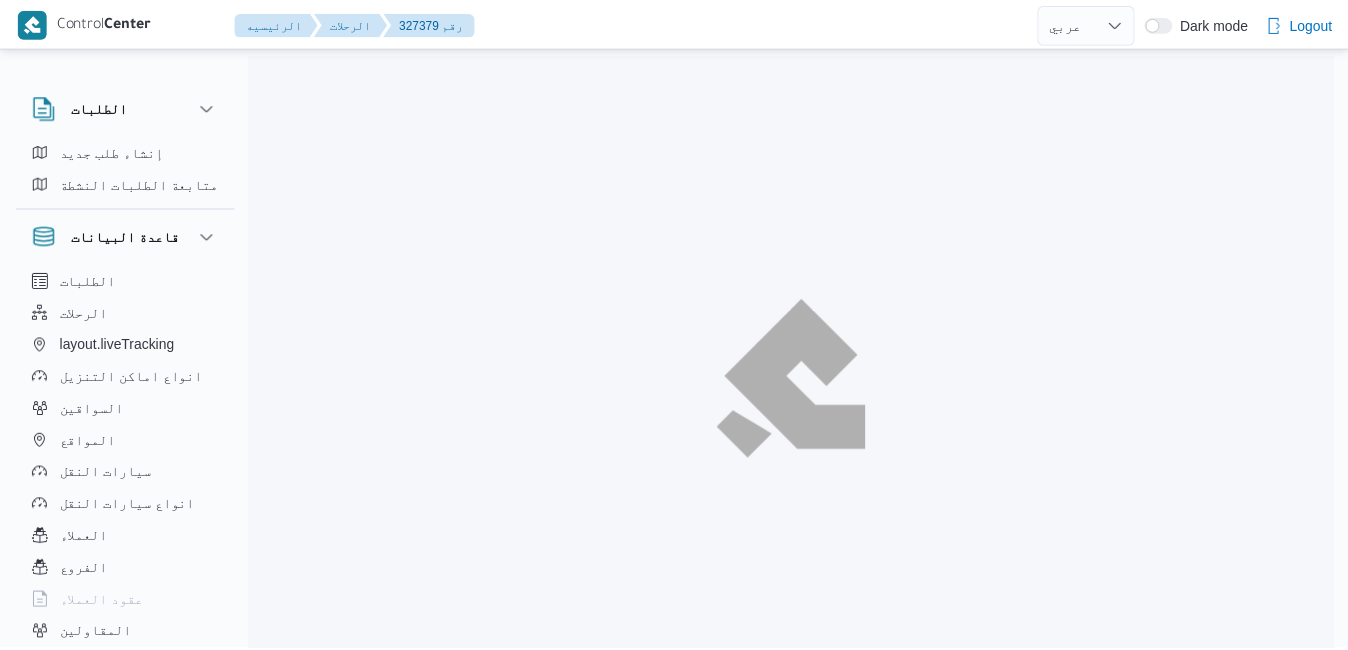 scroll, scrollTop: 0, scrollLeft: 0, axis: both 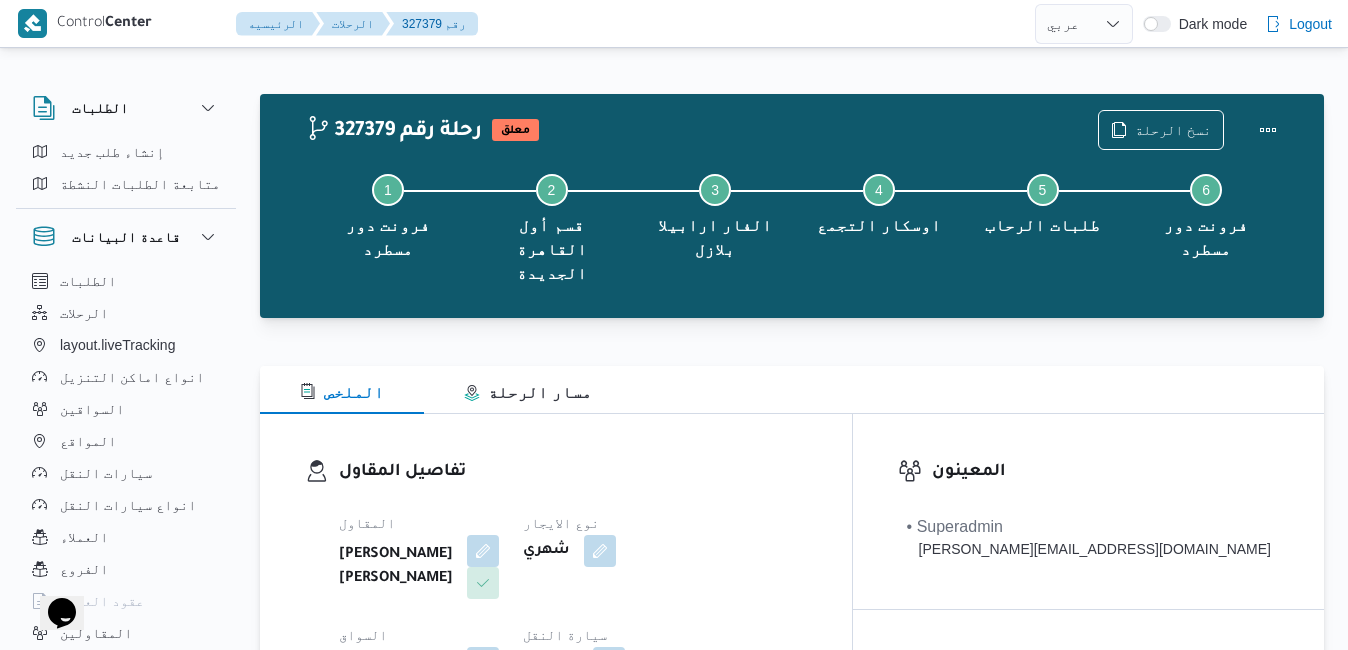 click on "الملخص مسار الرحلة" at bounding box center (792, 390) 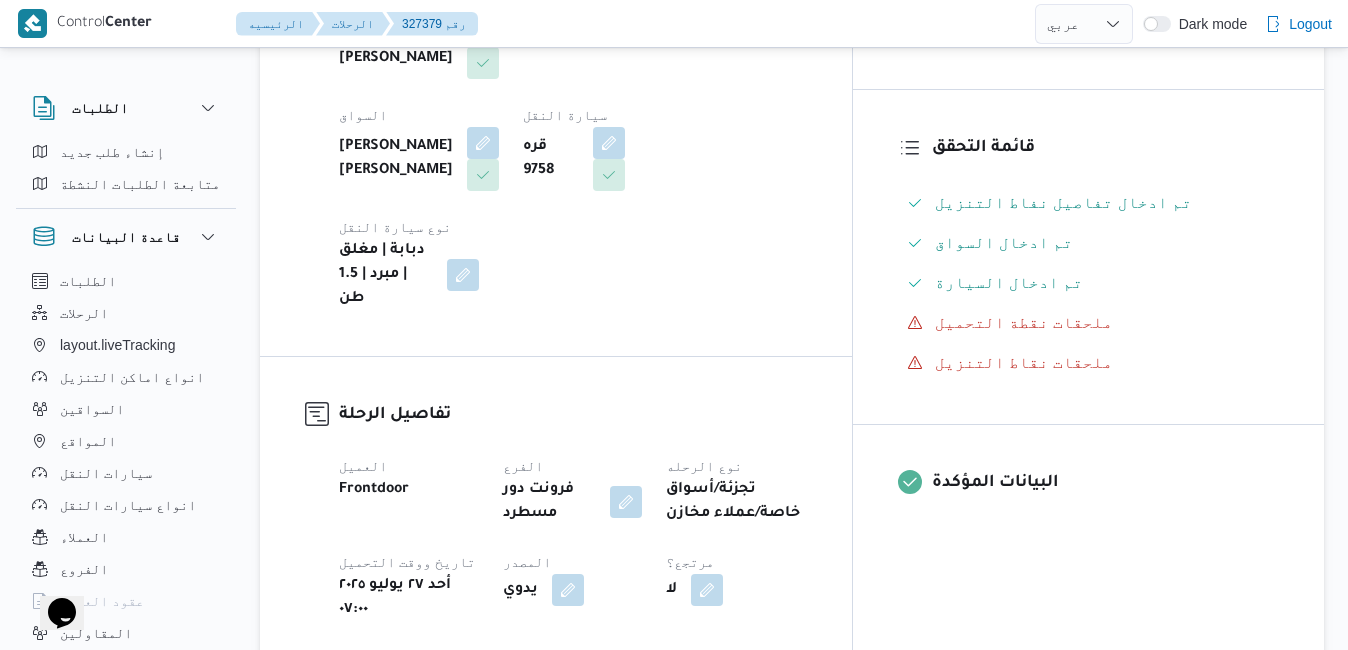 scroll, scrollTop: 680, scrollLeft: 0, axis: vertical 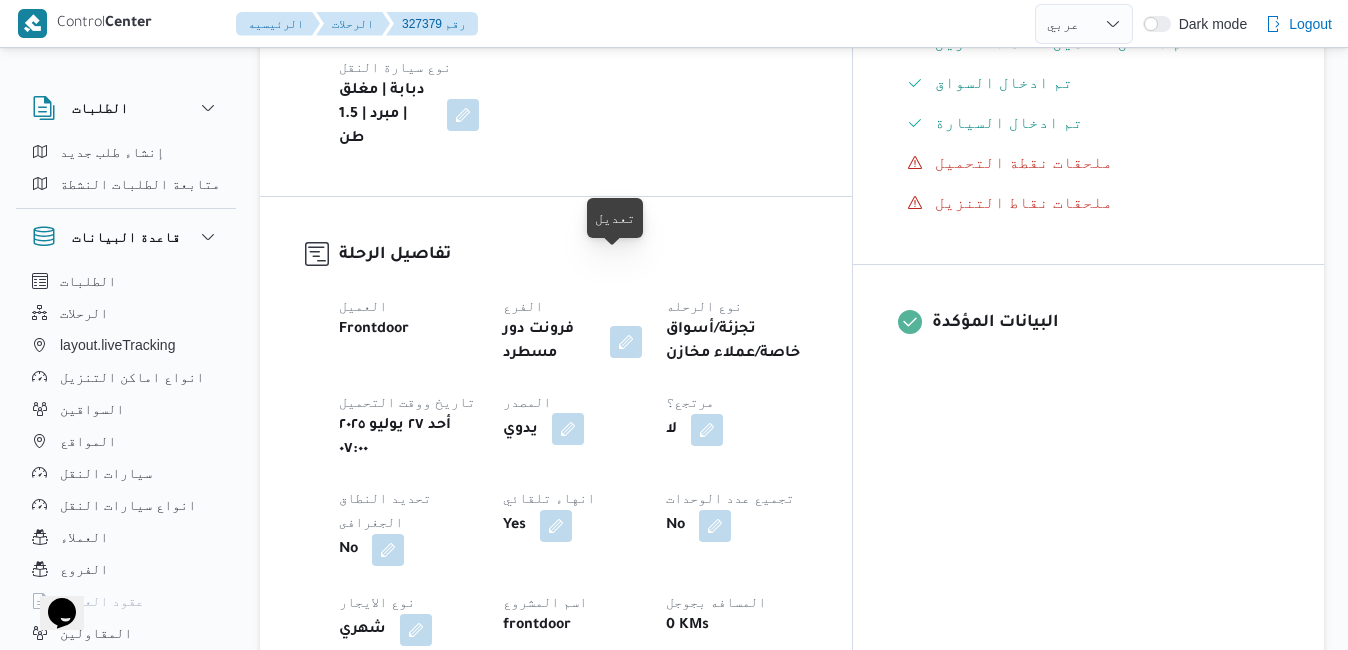 click at bounding box center [568, 429] 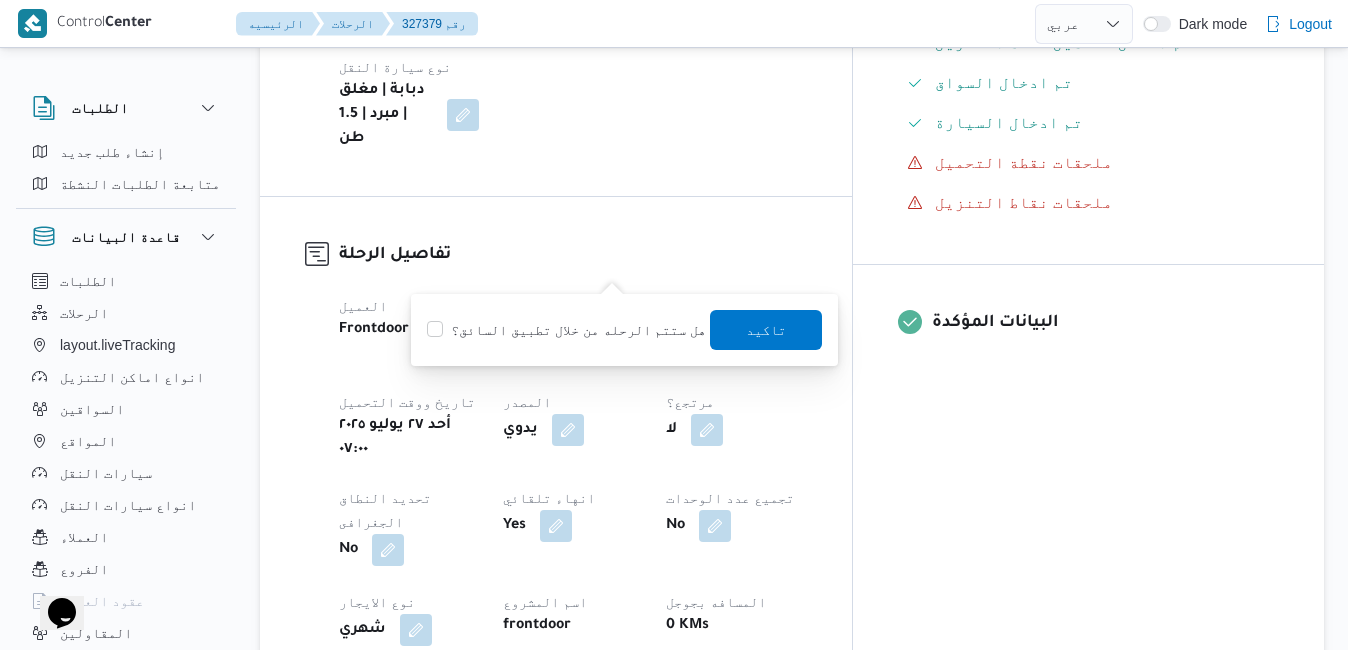 click on "هل ستتم الرحله من خلال تطبيق السائق؟" at bounding box center [566, 330] 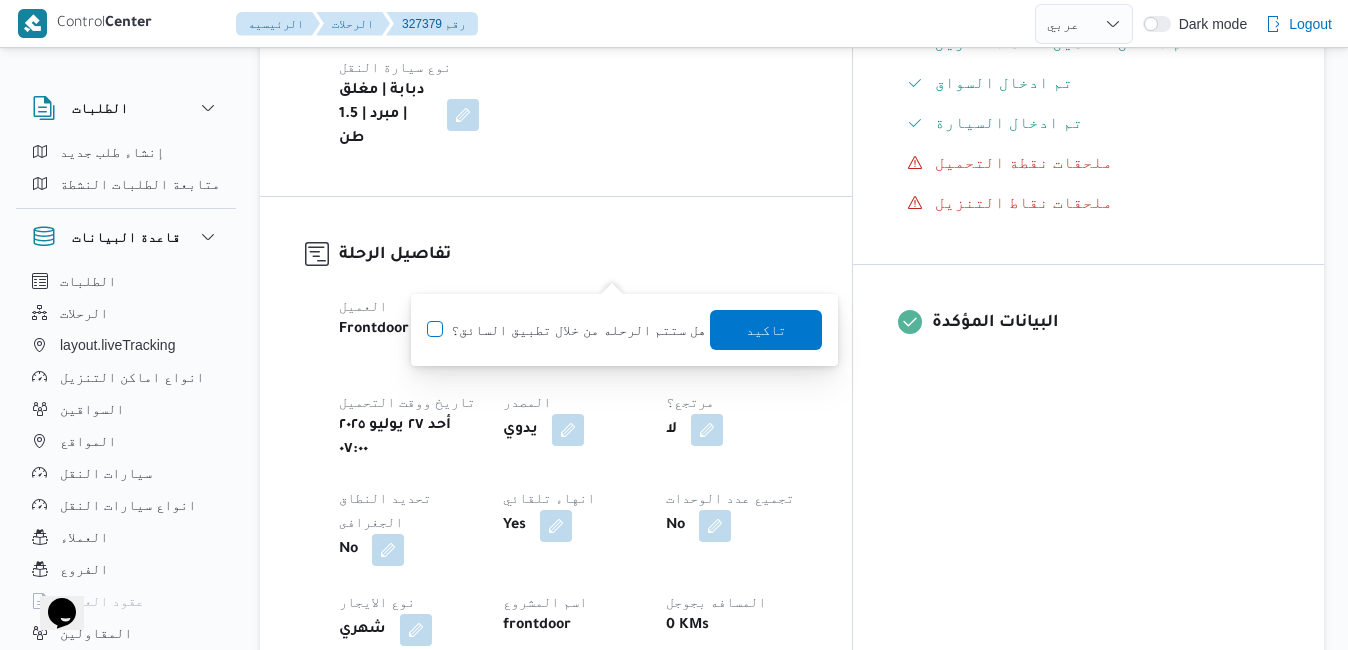 click on "هل ستتم الرحله من خلال تطبيق السائق؟" at bounding box center (-9572, 318) 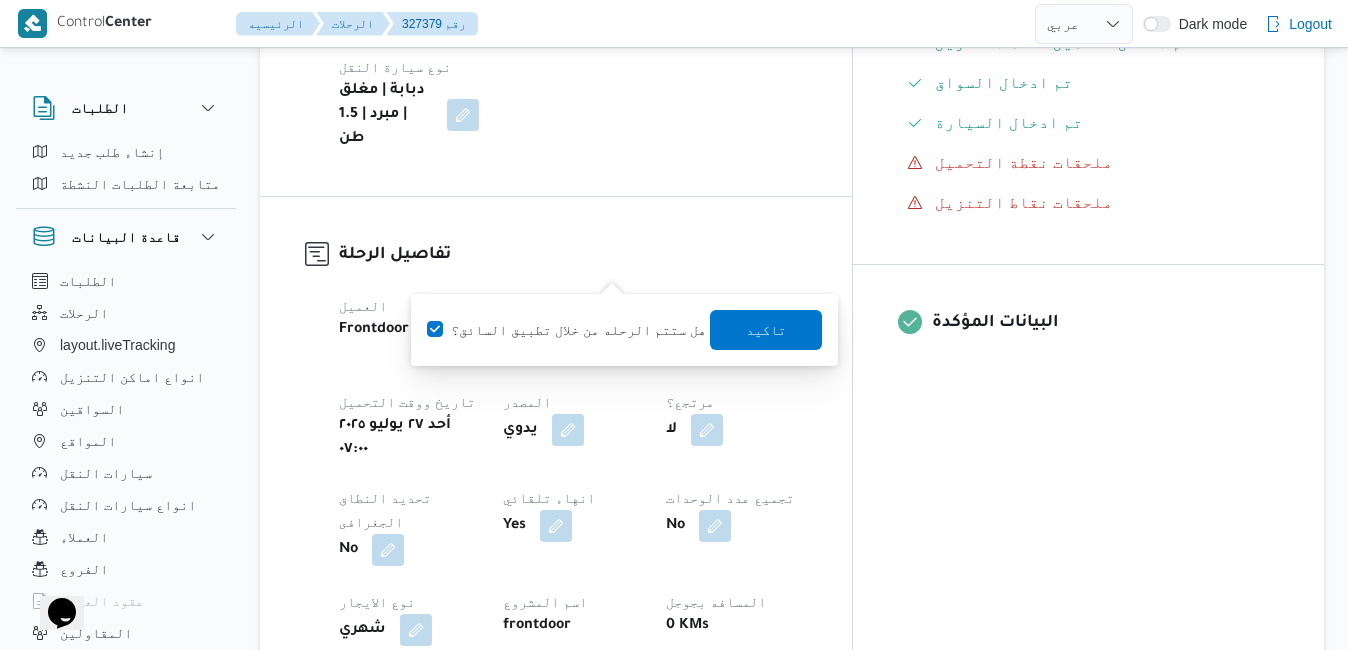 checkbox on "true" 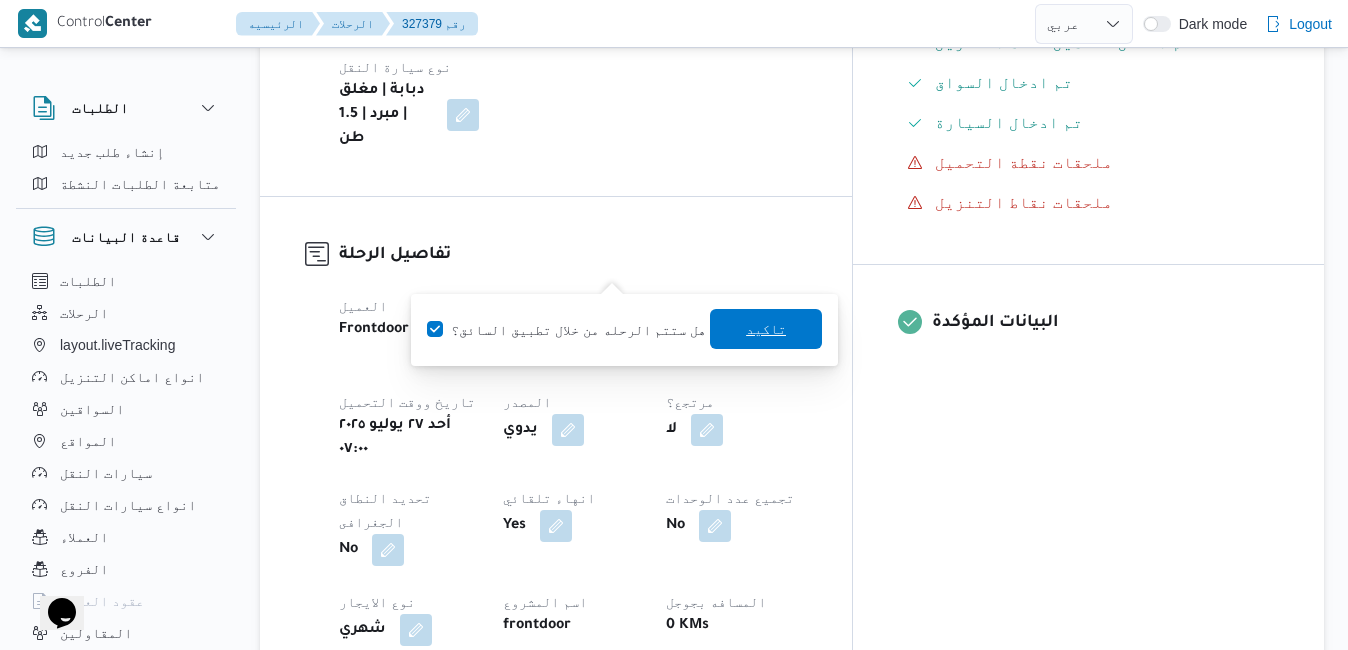 click on "تاكيد" at bounding box center (766, 329) 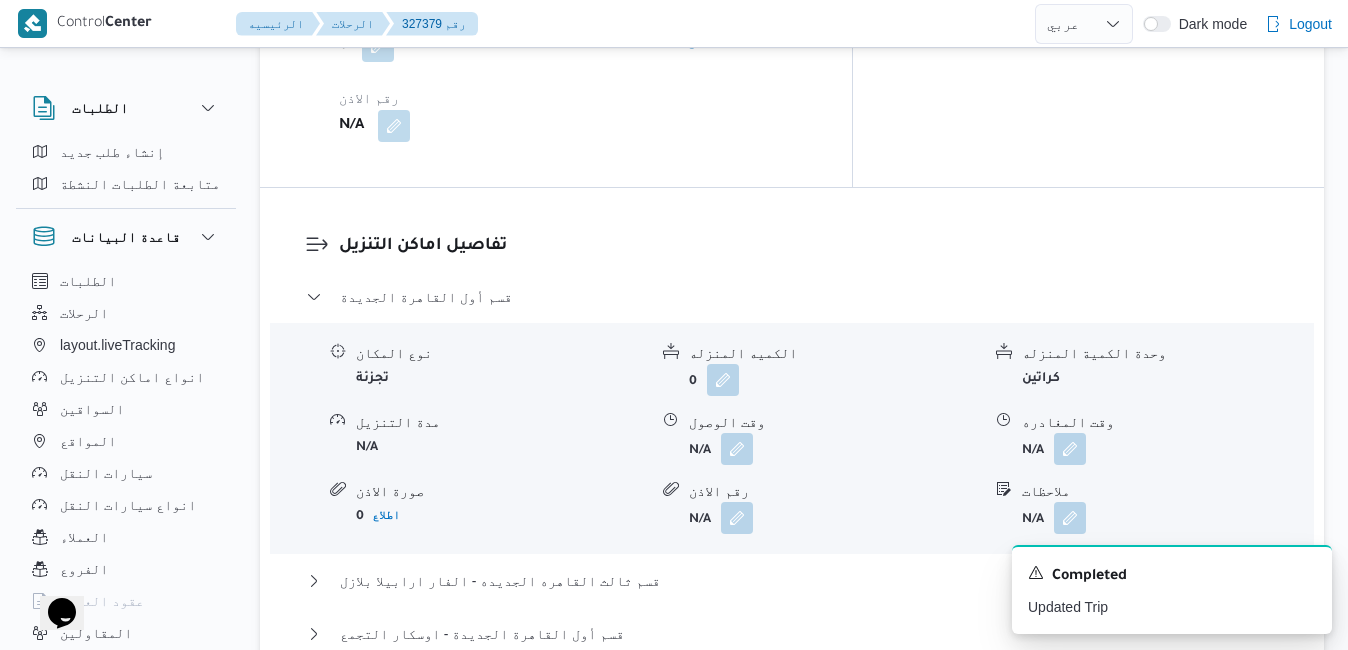 scroll, scrollTop: 1880, scrollLeft: 0, axis: vertical 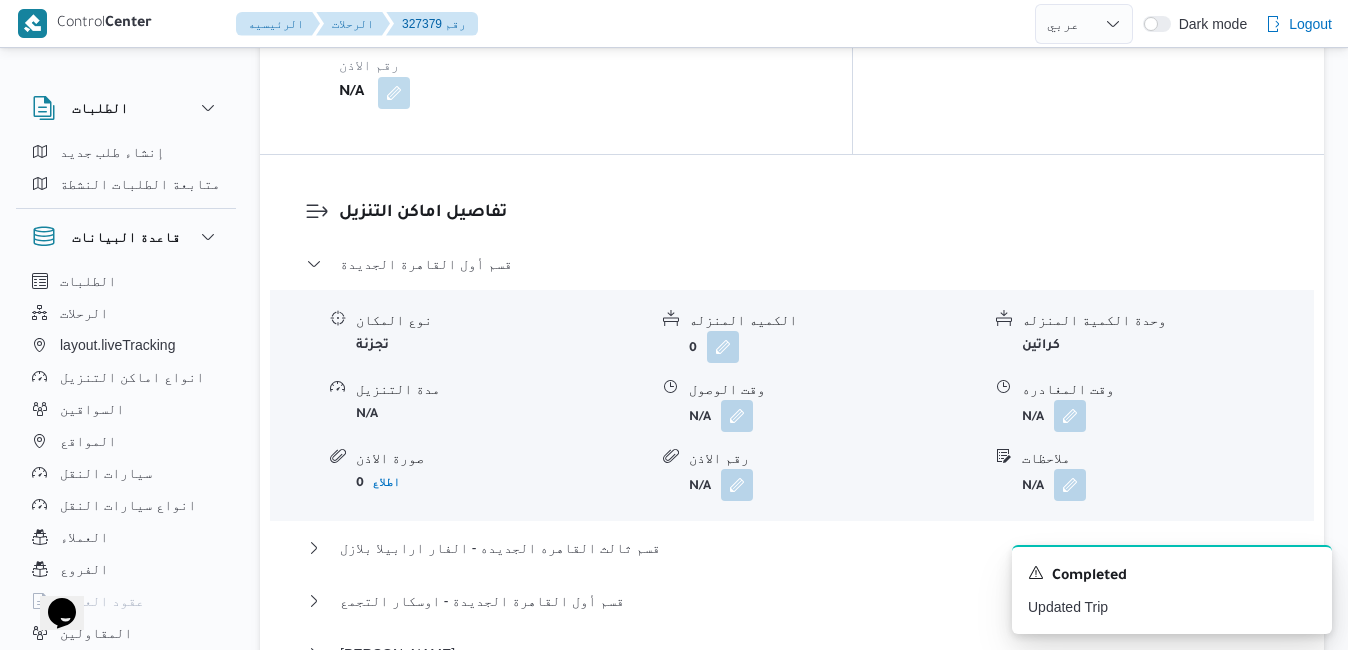 click on "عدل تفاصيل نقاط التنزيل" at bounding box center [404, 767] 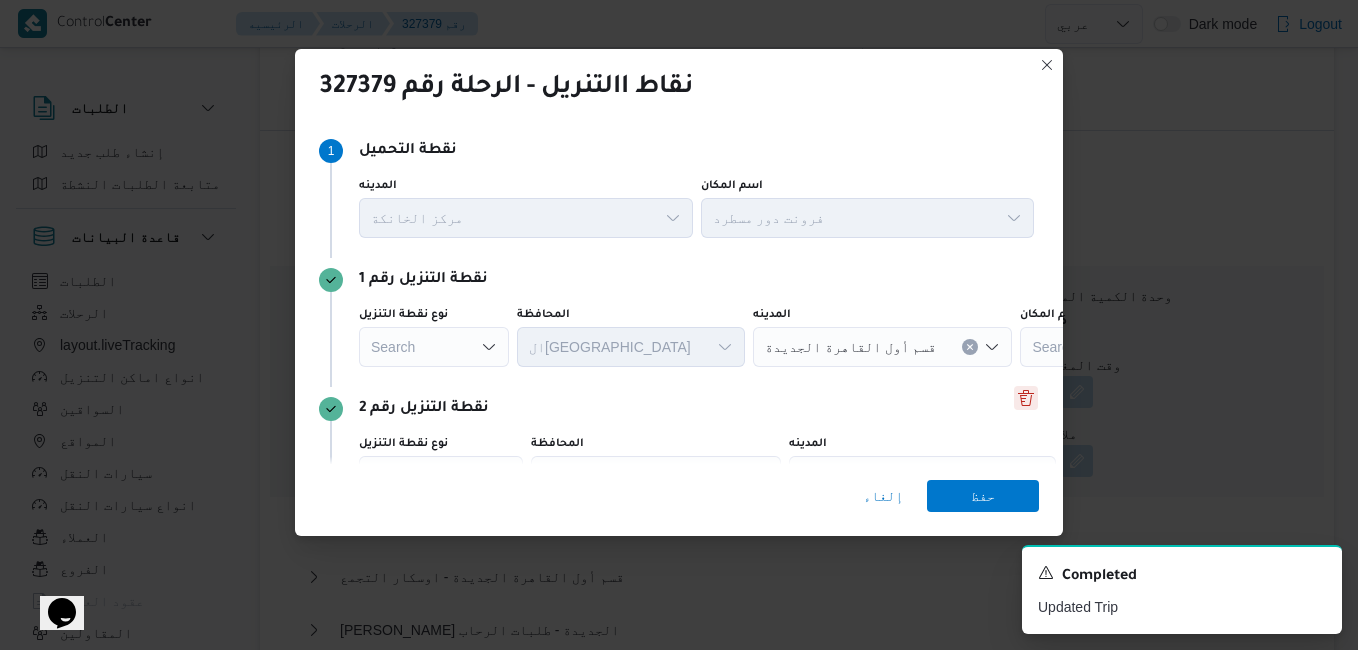 click at bounding box center (1026, 398) 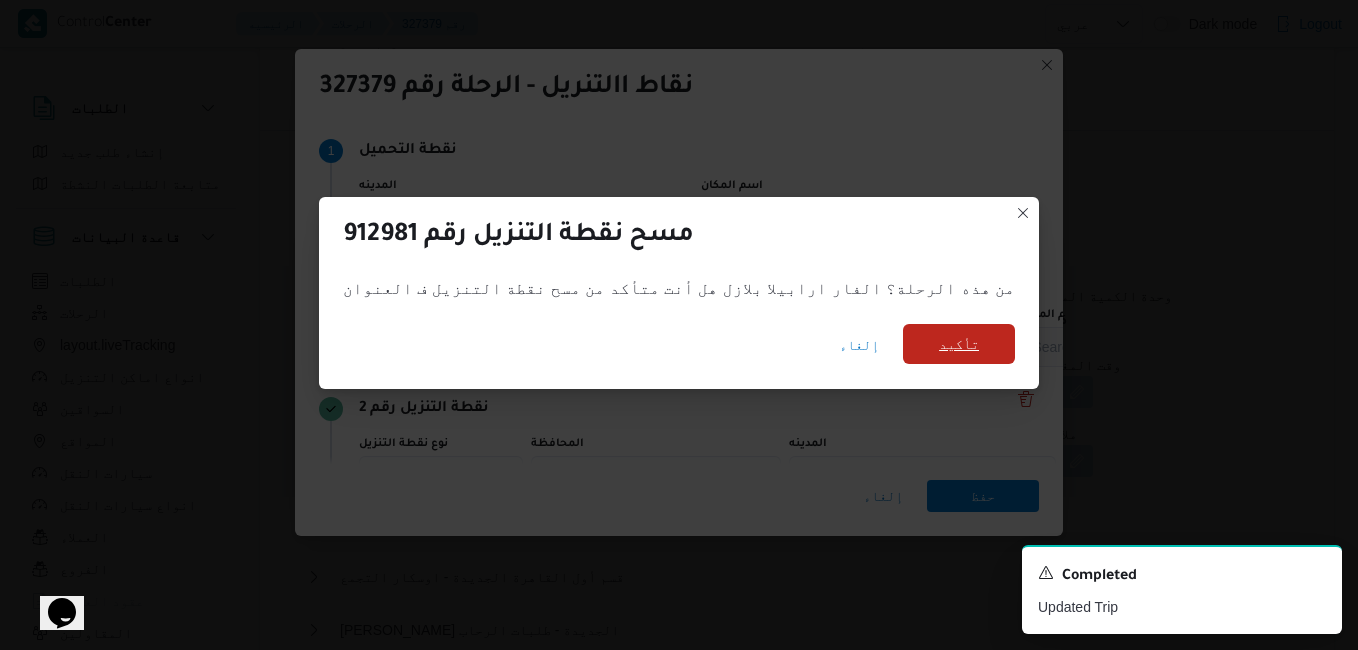 click on "تأكيد" at bounding box center [959, 344] 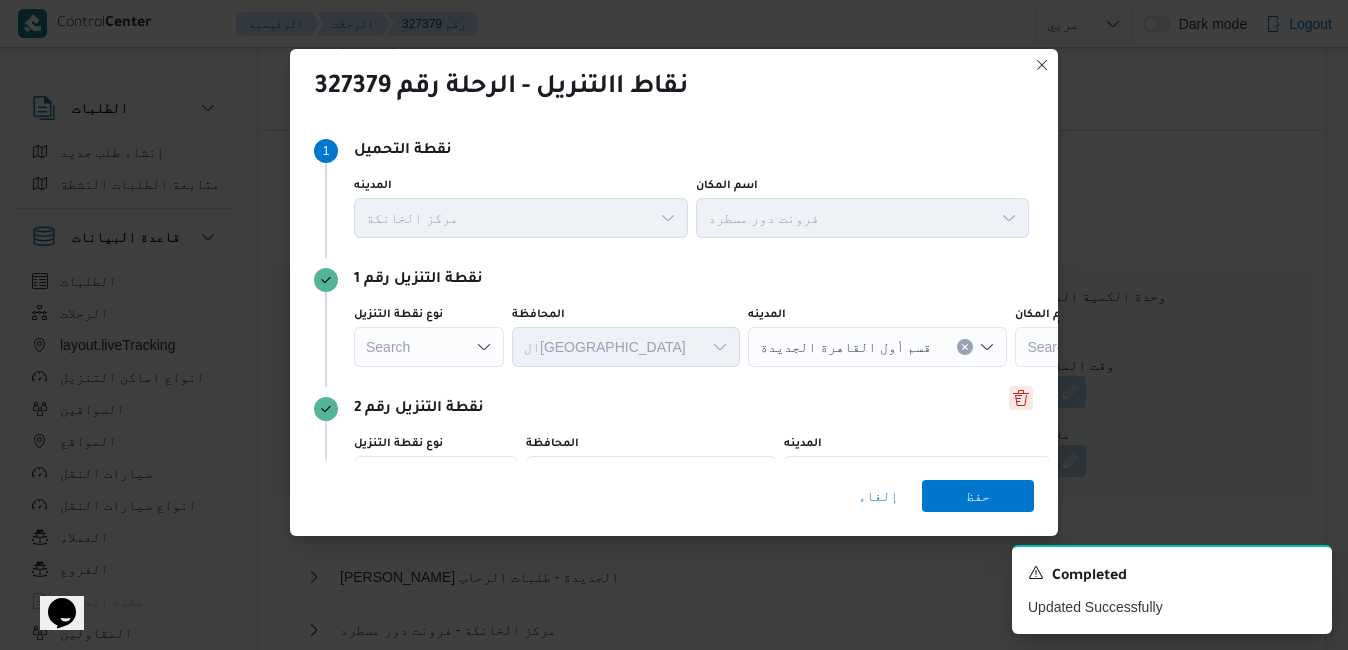 scroll, scrollTop: 1856, scrollLeft: 0, axis: vertical 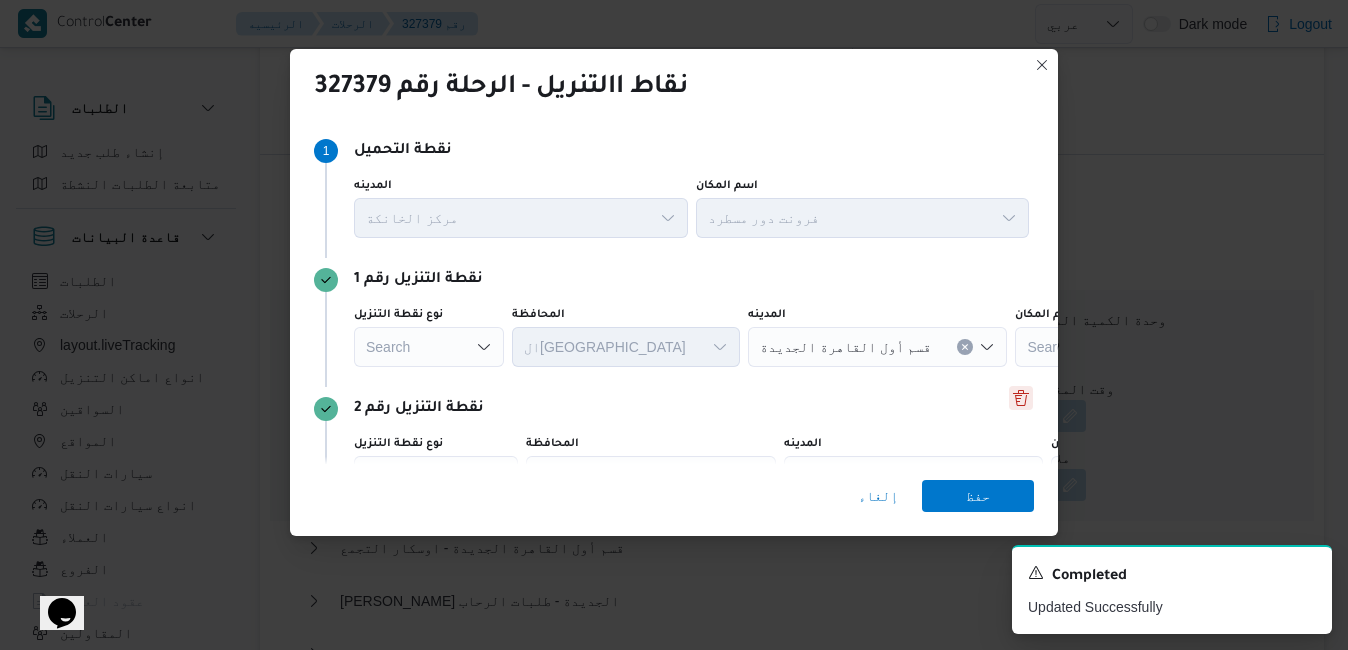 click at bounding box center [1021, 398] 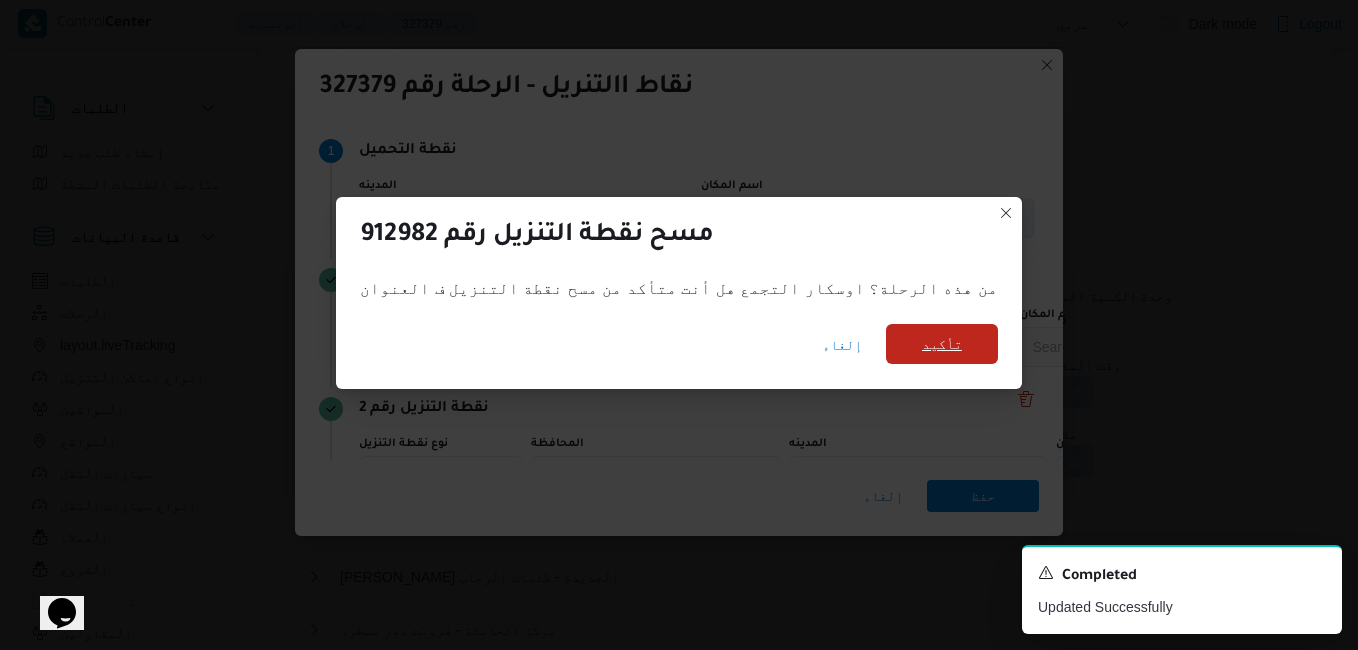 click on "تأكيد" at bounding box center (942, 344) 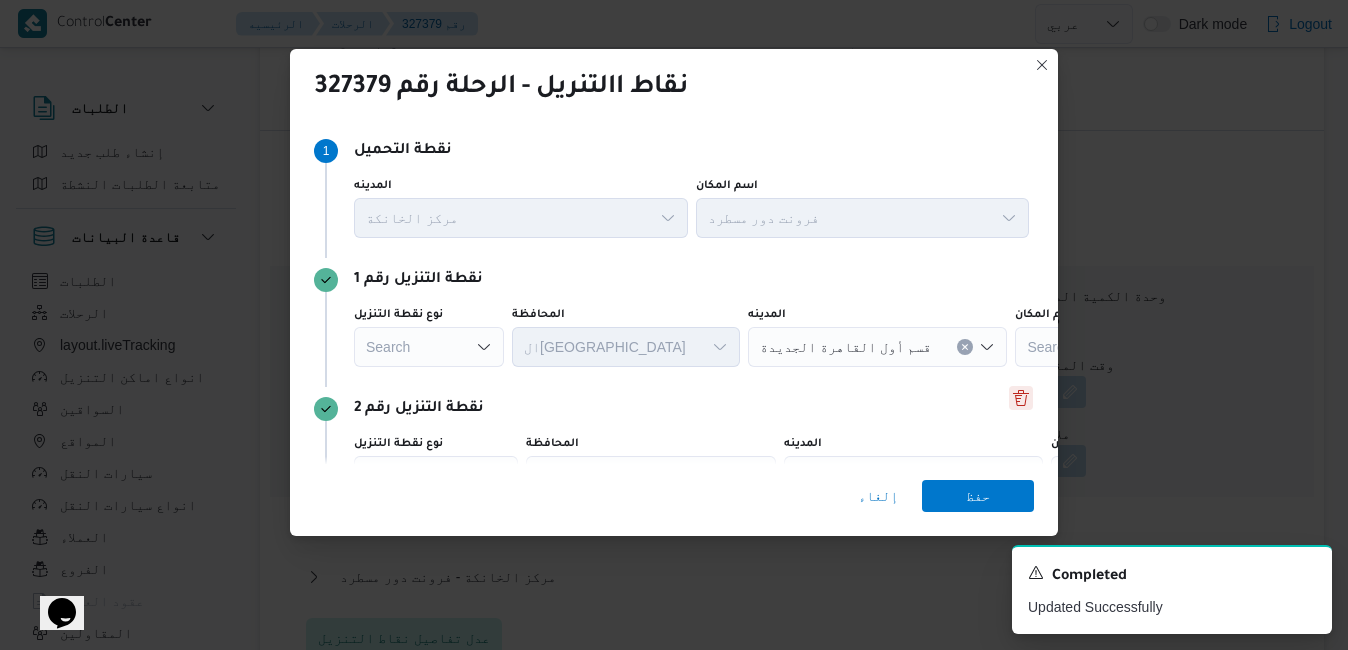 scroll, scrollTop: 1840, scrollLeft: 0, axis: vertical 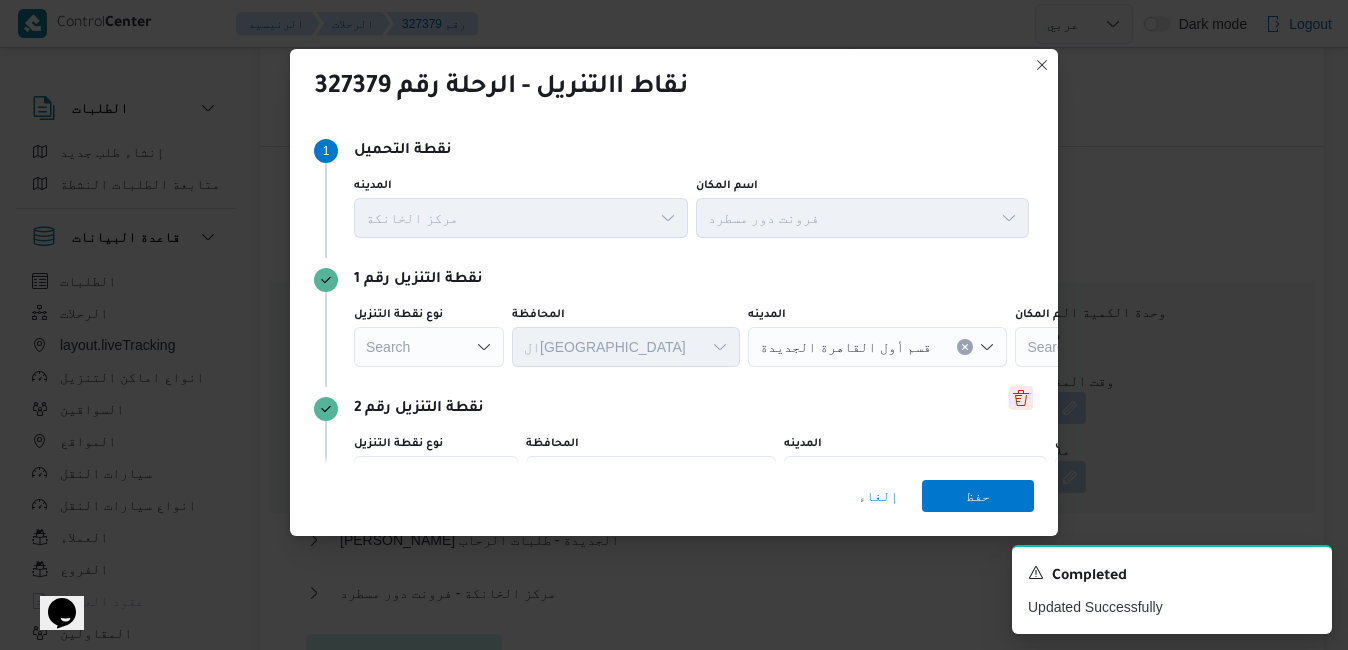 click at bounding box center (1021, 398) 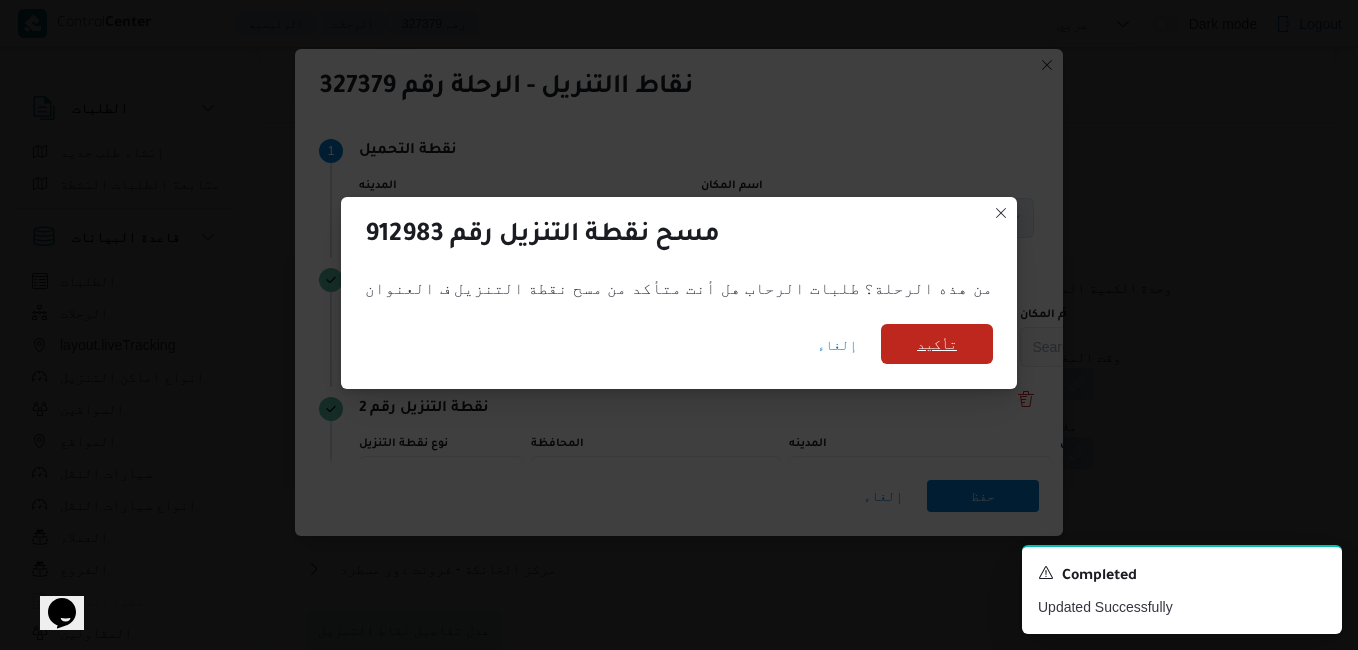 click on "تأكيد" at bounding box center (937, 344) 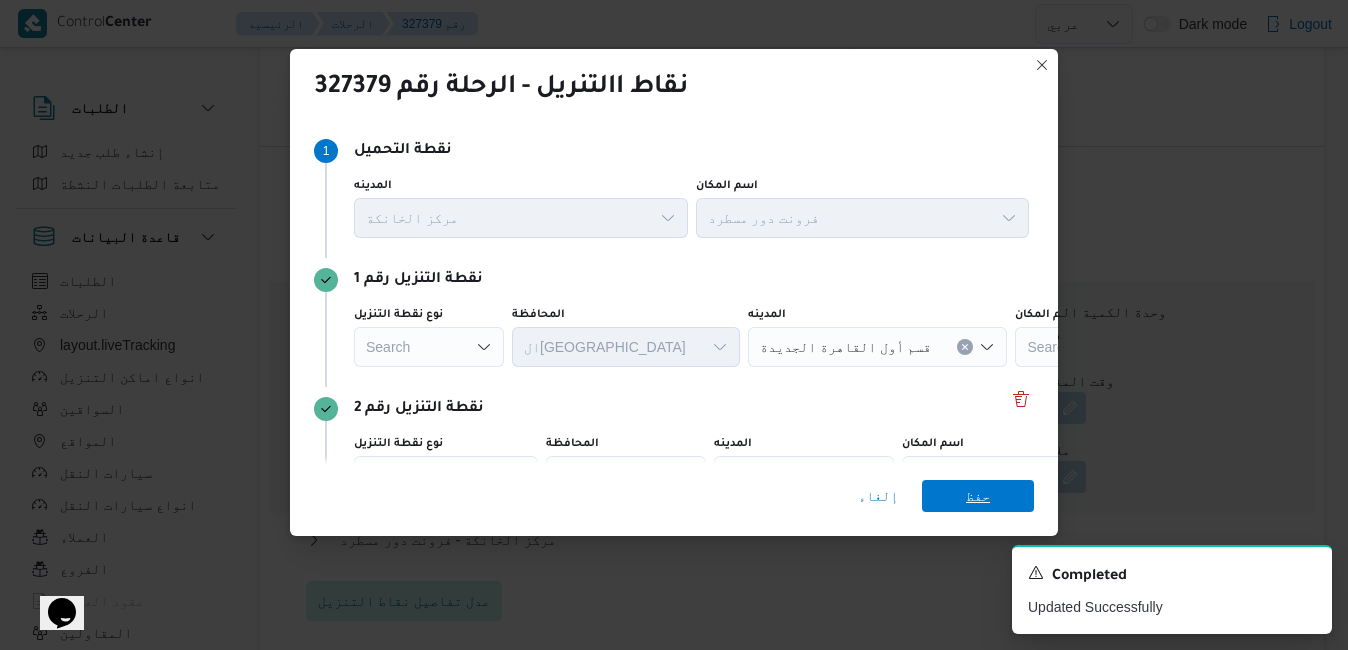 click on "حفظ" at bounding box center [978, 496] 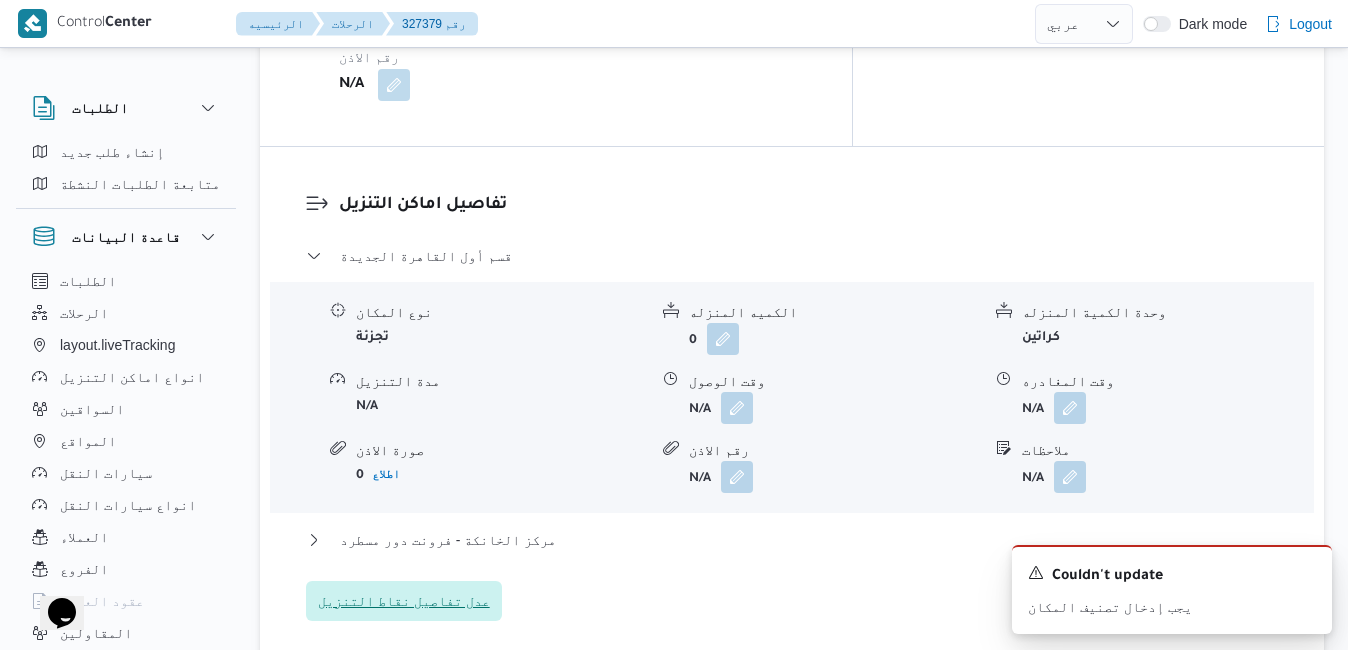type 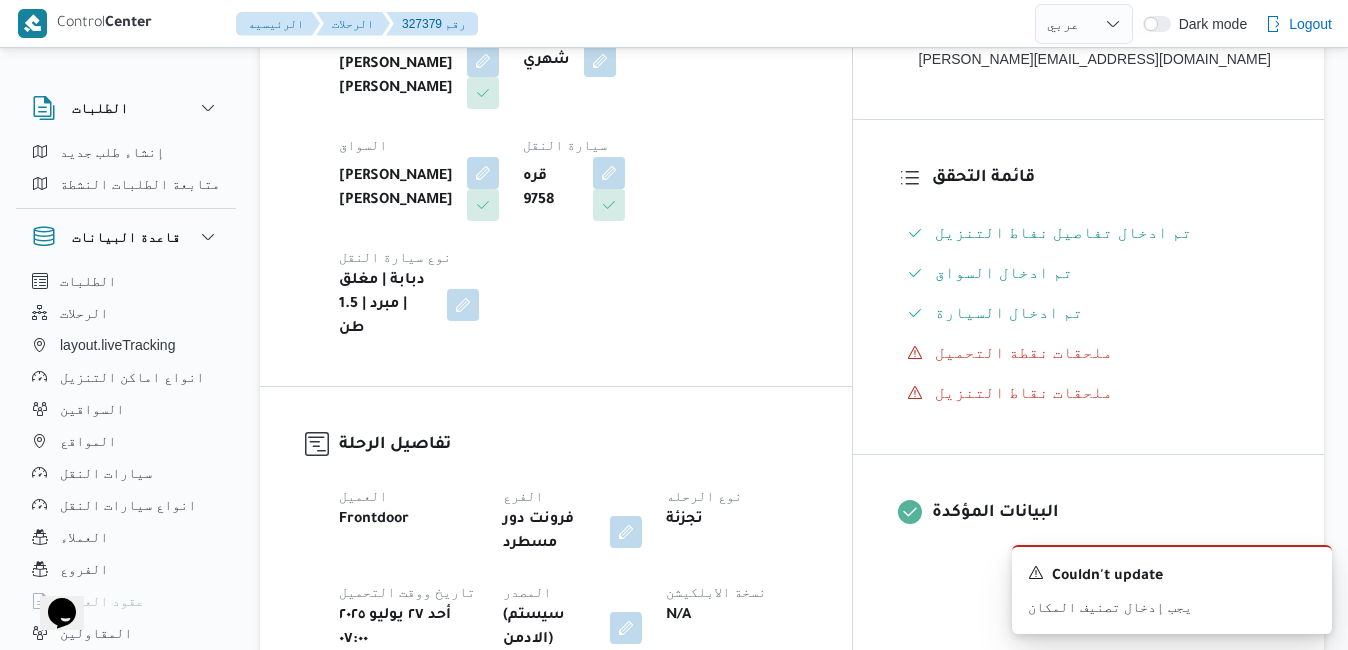 scroll, scrollTop: 440, scrollLeft: 0, axis: vertical 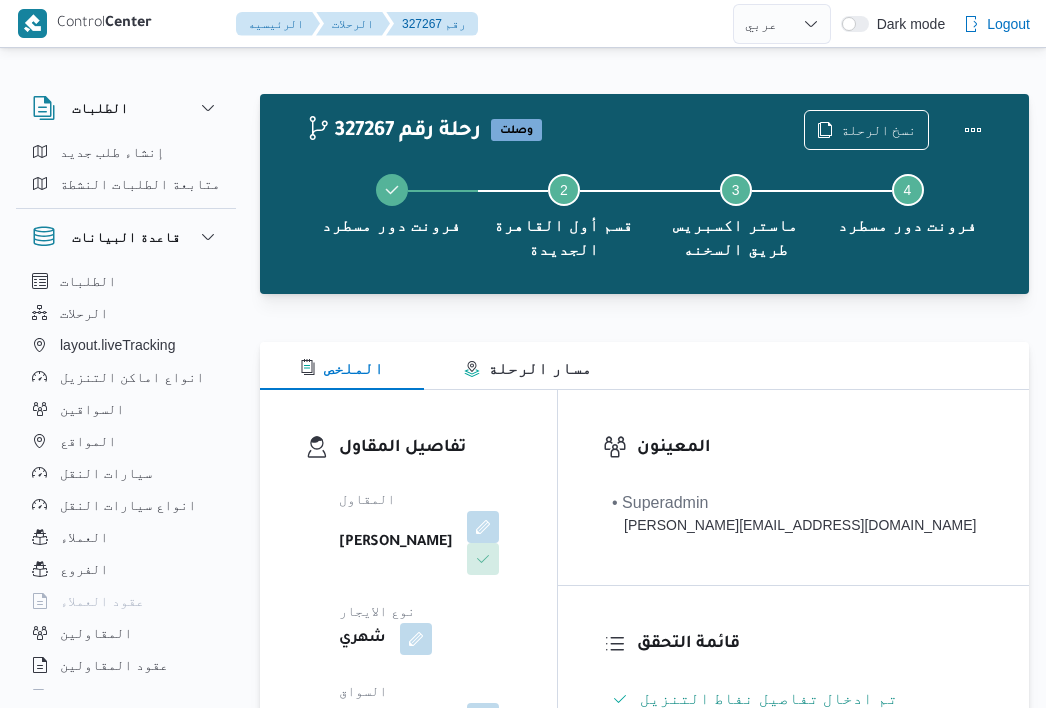 select on "ar" 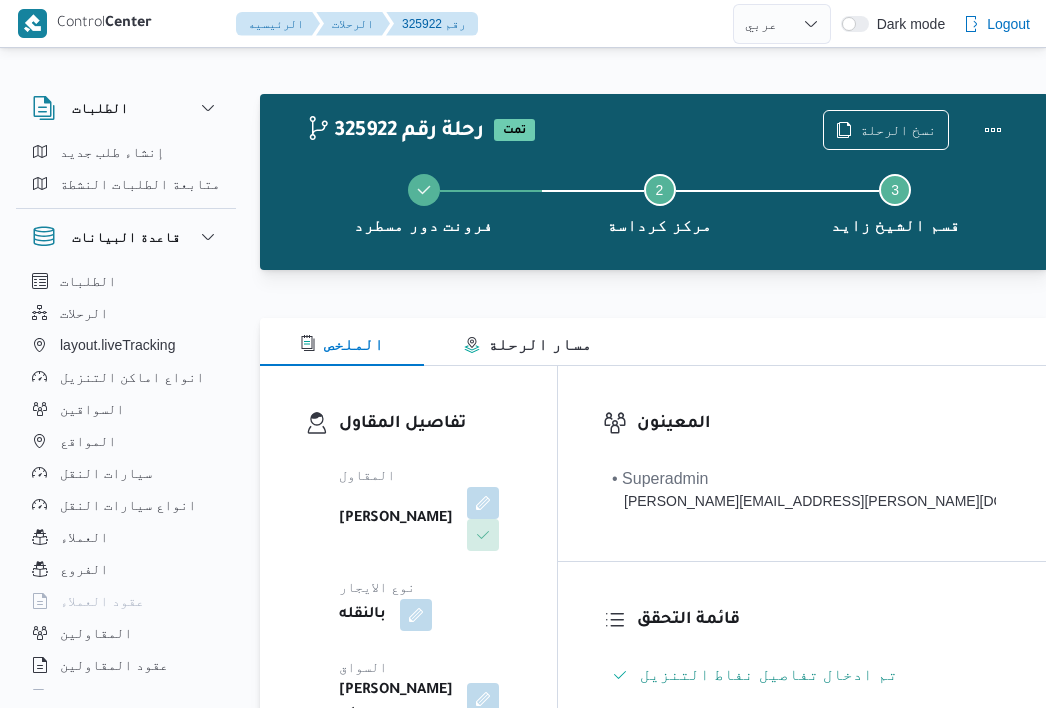 select on "ar" 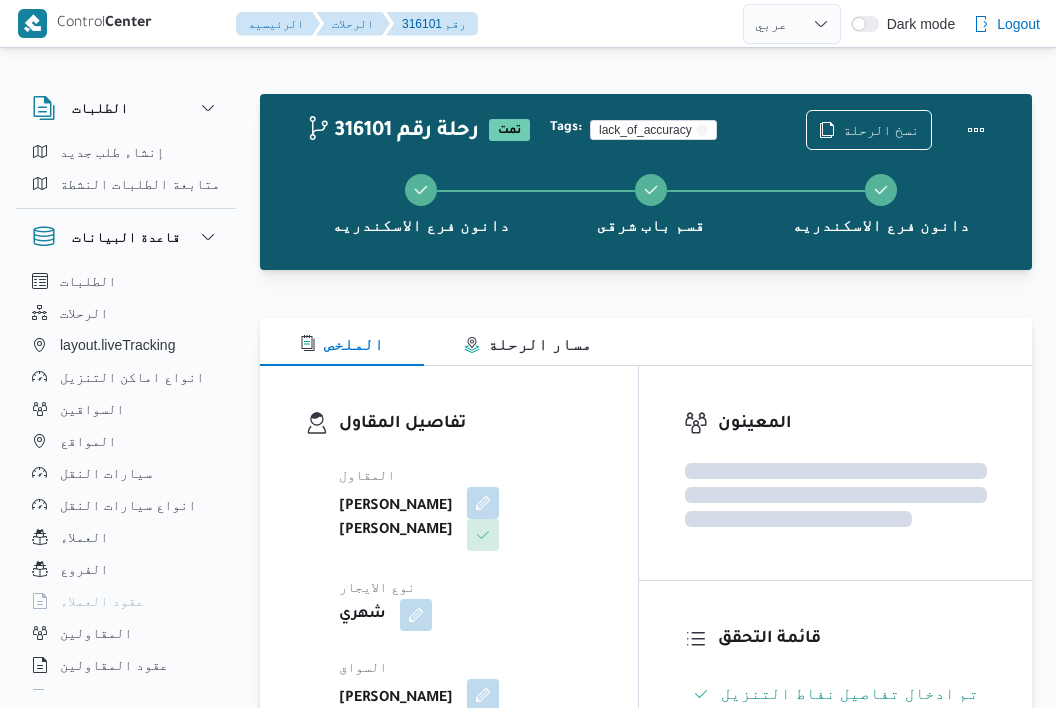 select on "ar" 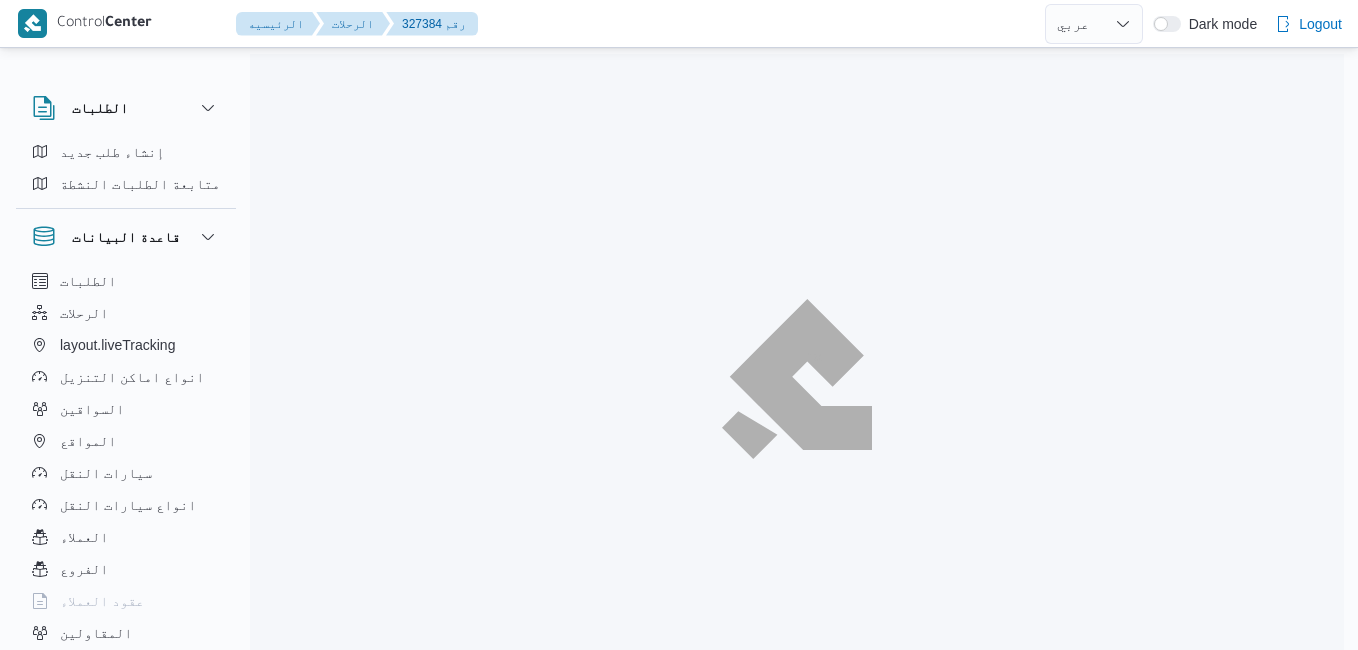 select on "ar" 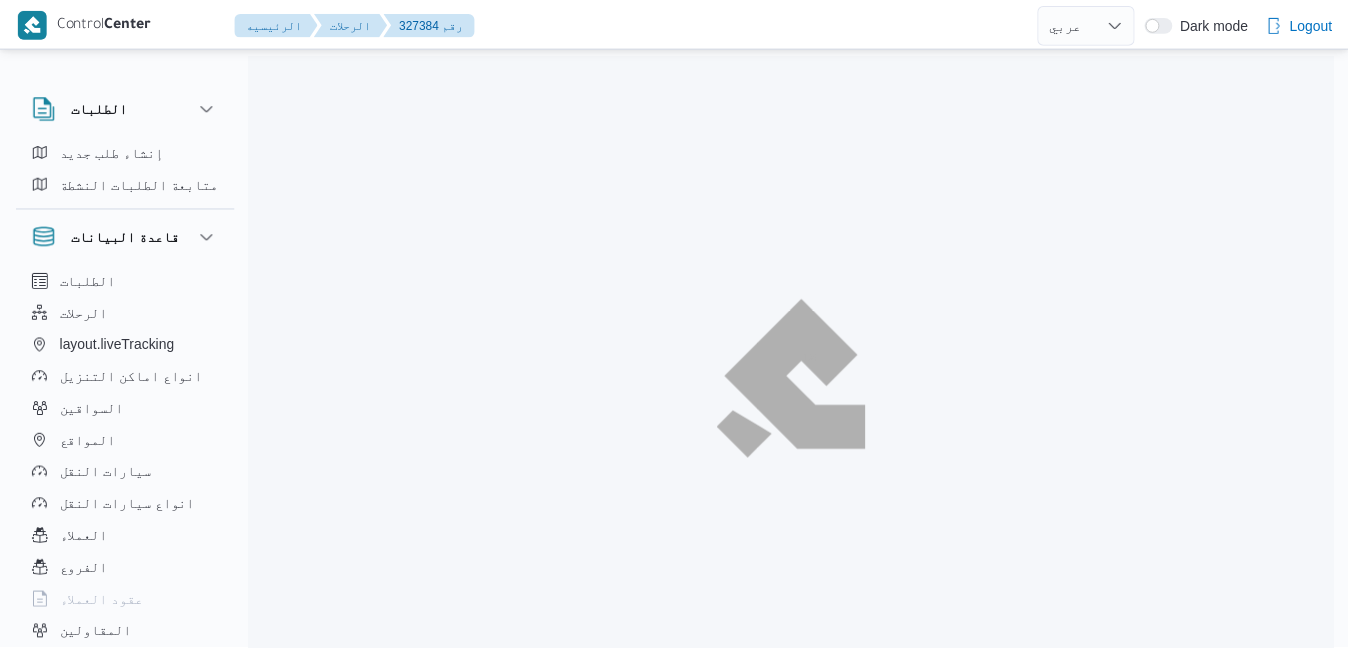 scroll, scrollTop: 0, scrollLeft: 0, axis: both 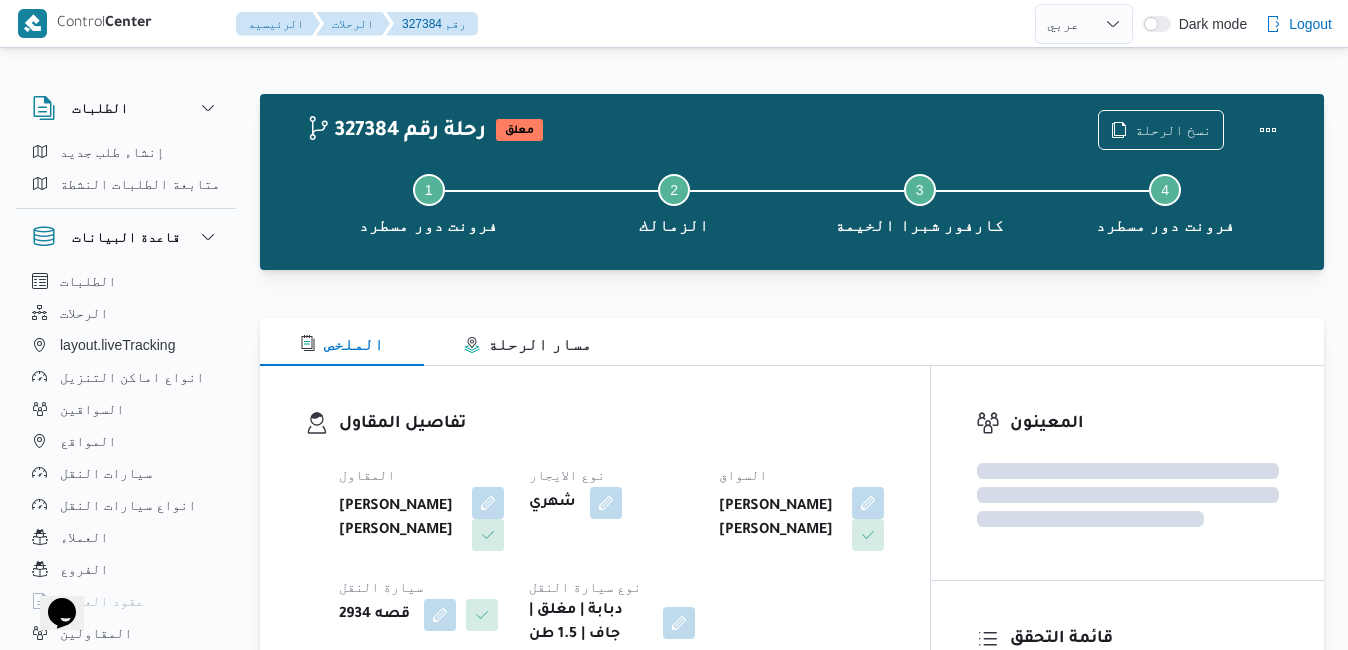 click on "تفاصيل المقاول المقاول عبدالله عيد عبدالسلام عبدالحافظ نوع الايجار شهري السواق عبدالله عيد عبدالسلام عبدالحافظ سيارة النقل قصه 2934 نوع سيارة النقل دبابة | مغلق | جاف | 1.5 طن" at bounding box center (595, 529) 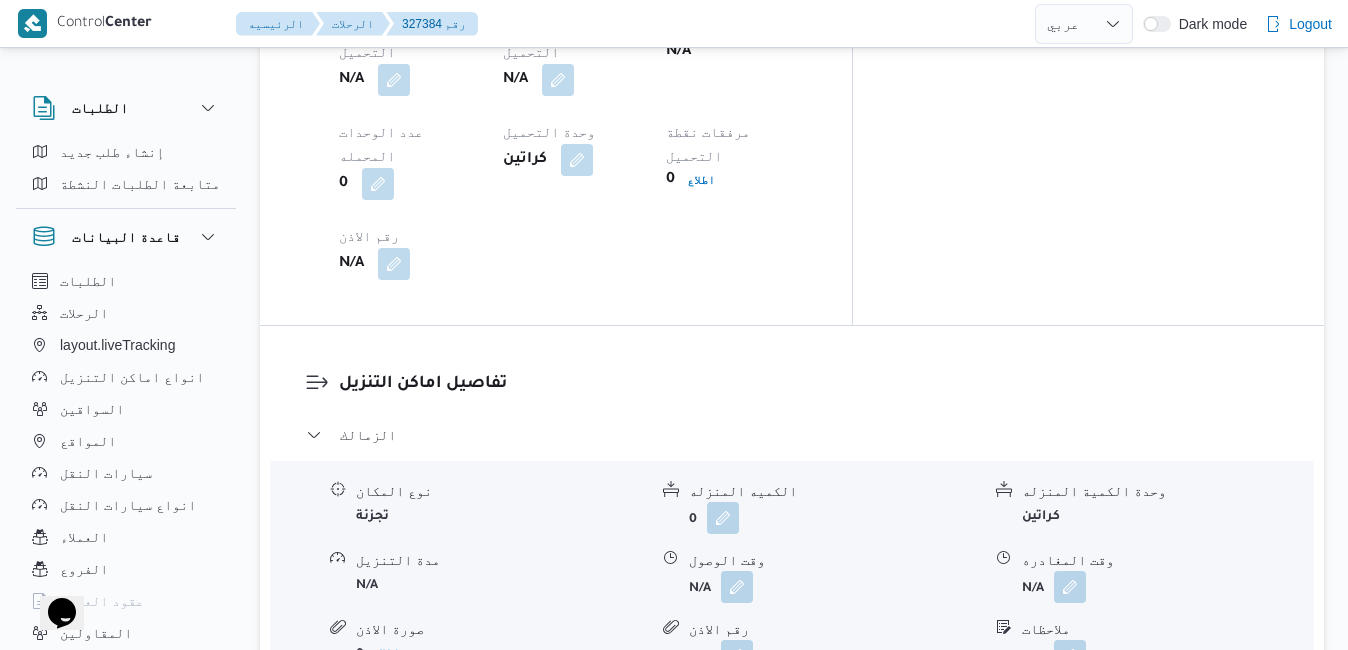 scroll, scrollTop: 1680, scrollLeft: 0, axis: vertical 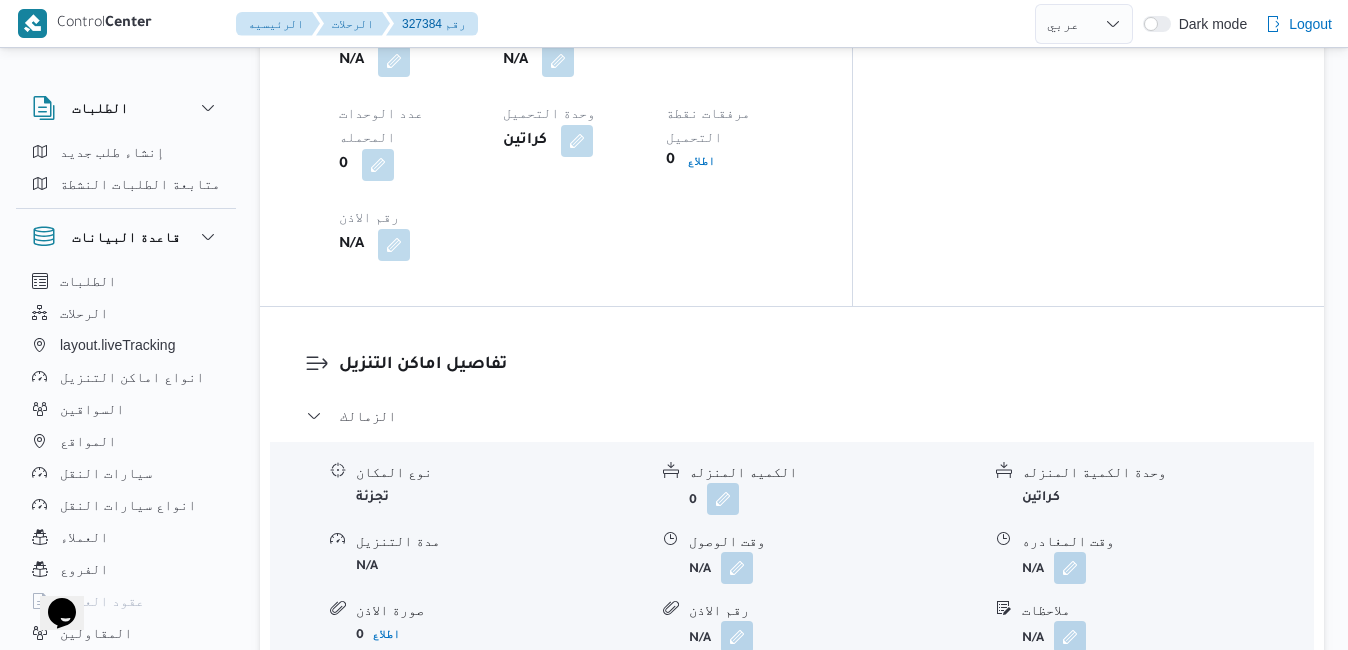 click on "عدل تفاصيل نقاط التنزيل" at bounding box center (404, 813) 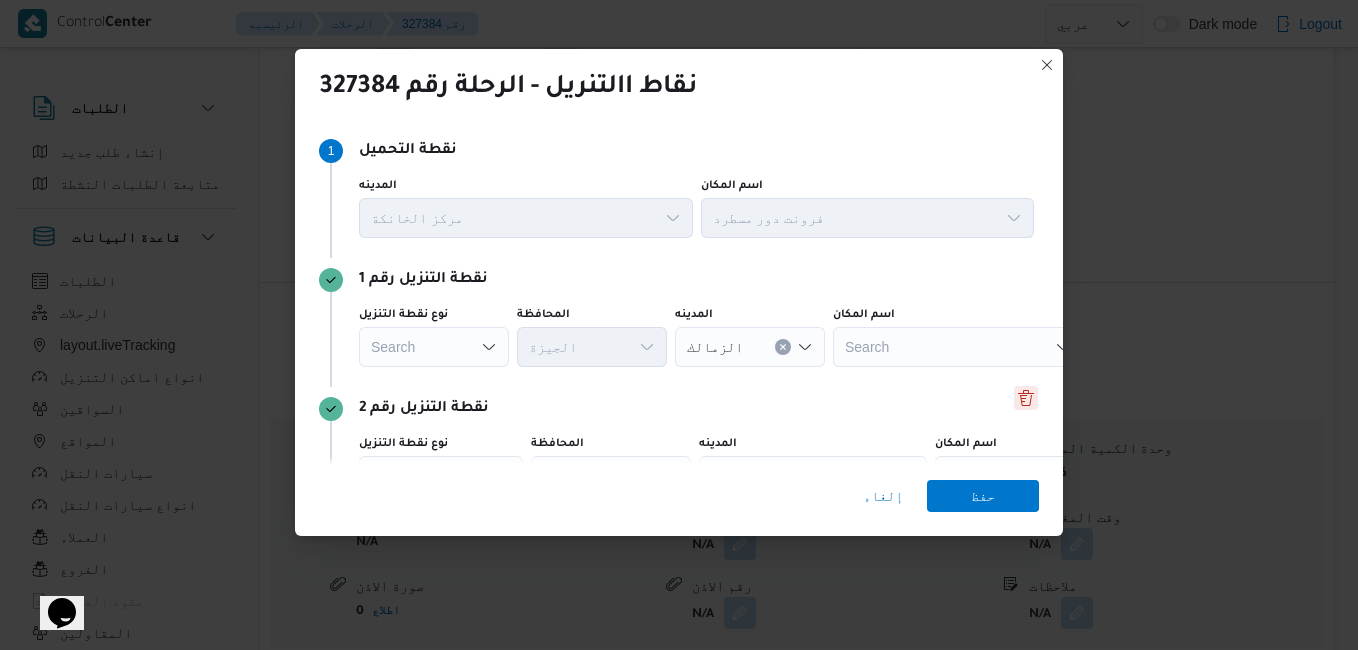 click at bounding box center [1026, 398] 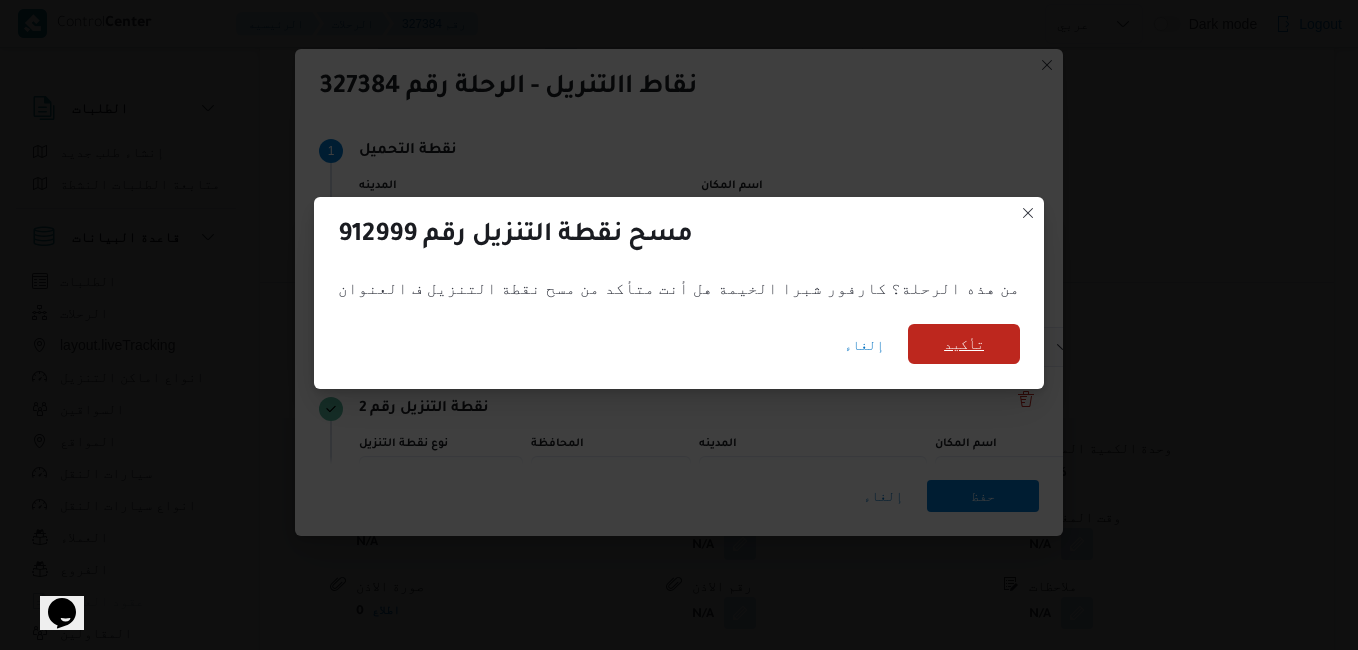 click on "تأكيد" at bounding box center (964, 344) 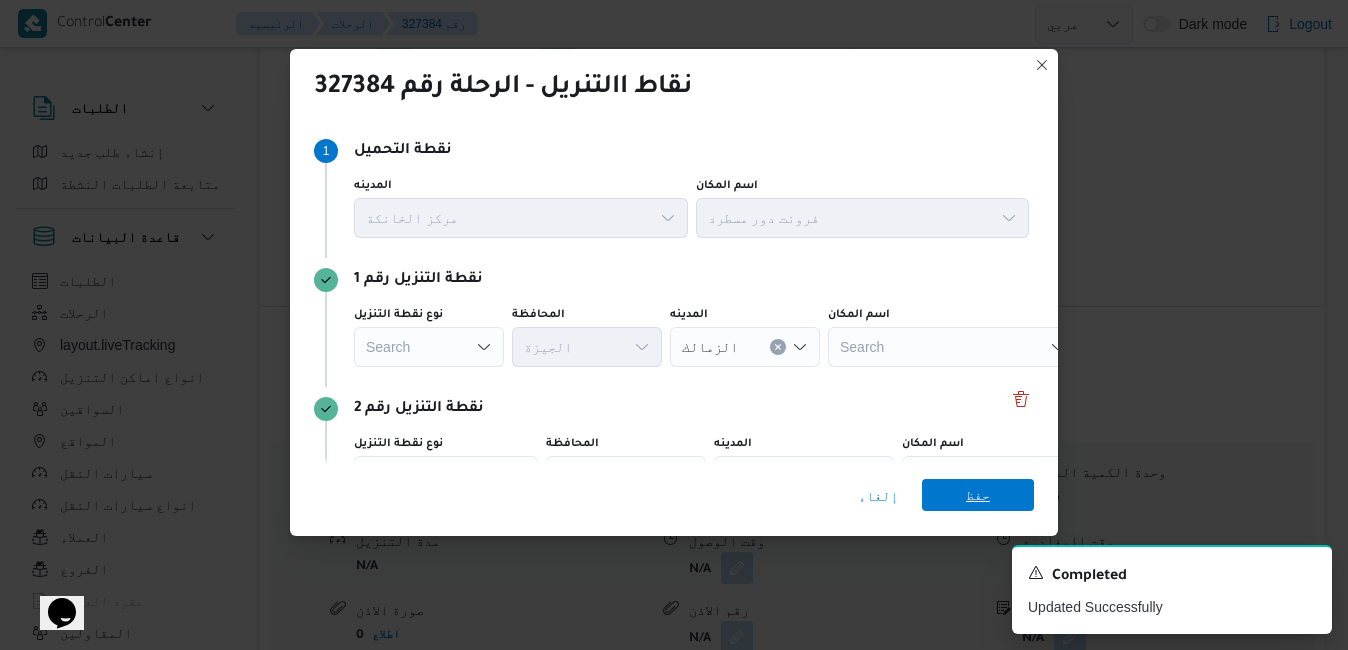 click on "حفظ" at bounding box center [978, 495] 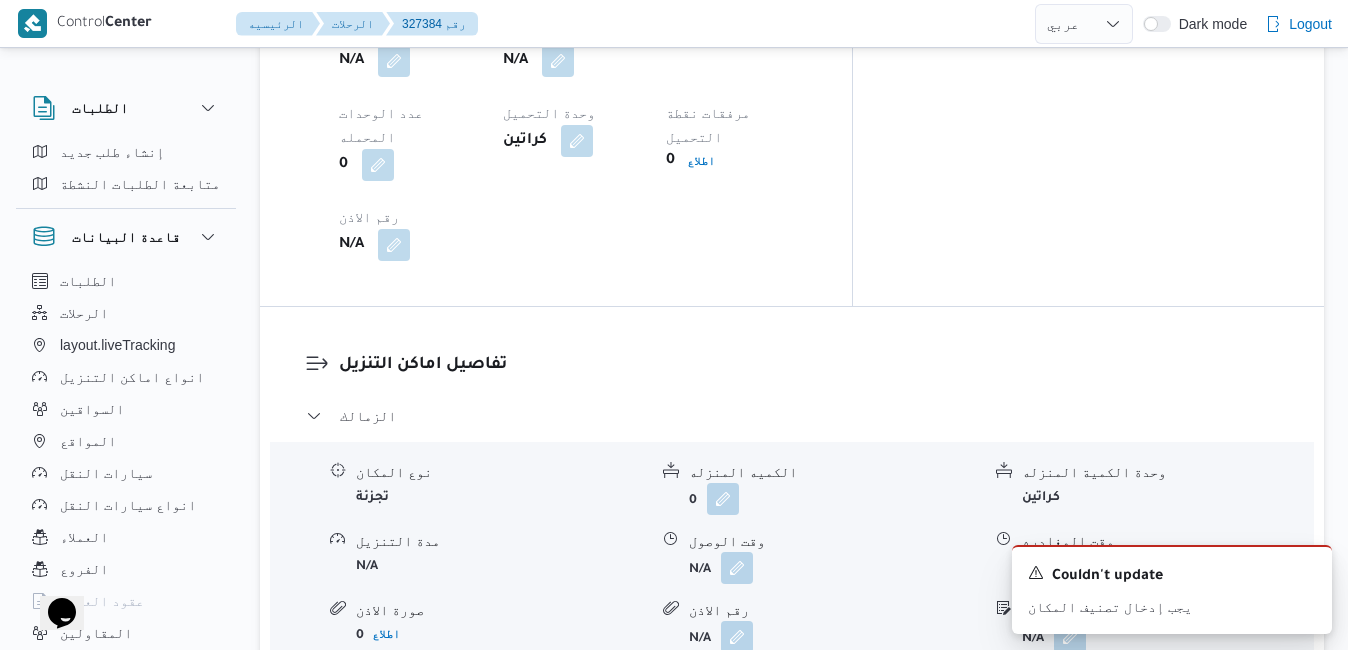 type 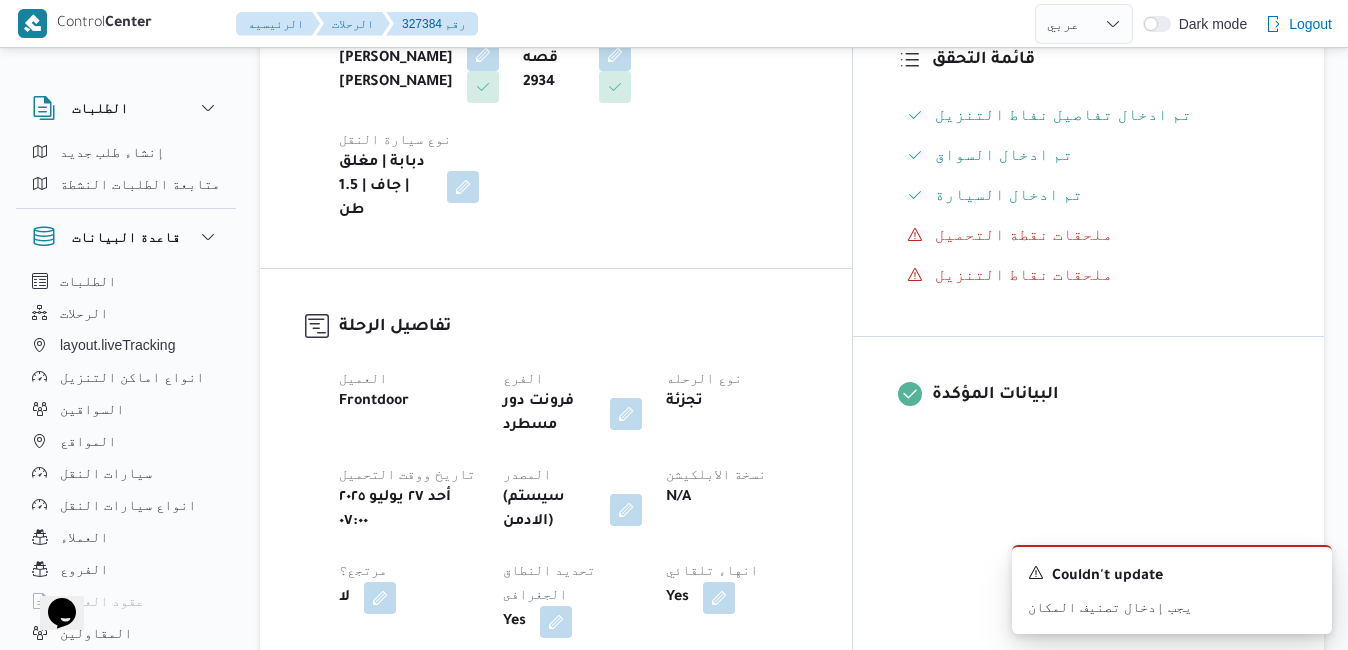 scroll, scrollTop: 520, scrollLeft: 0, axis: vertical 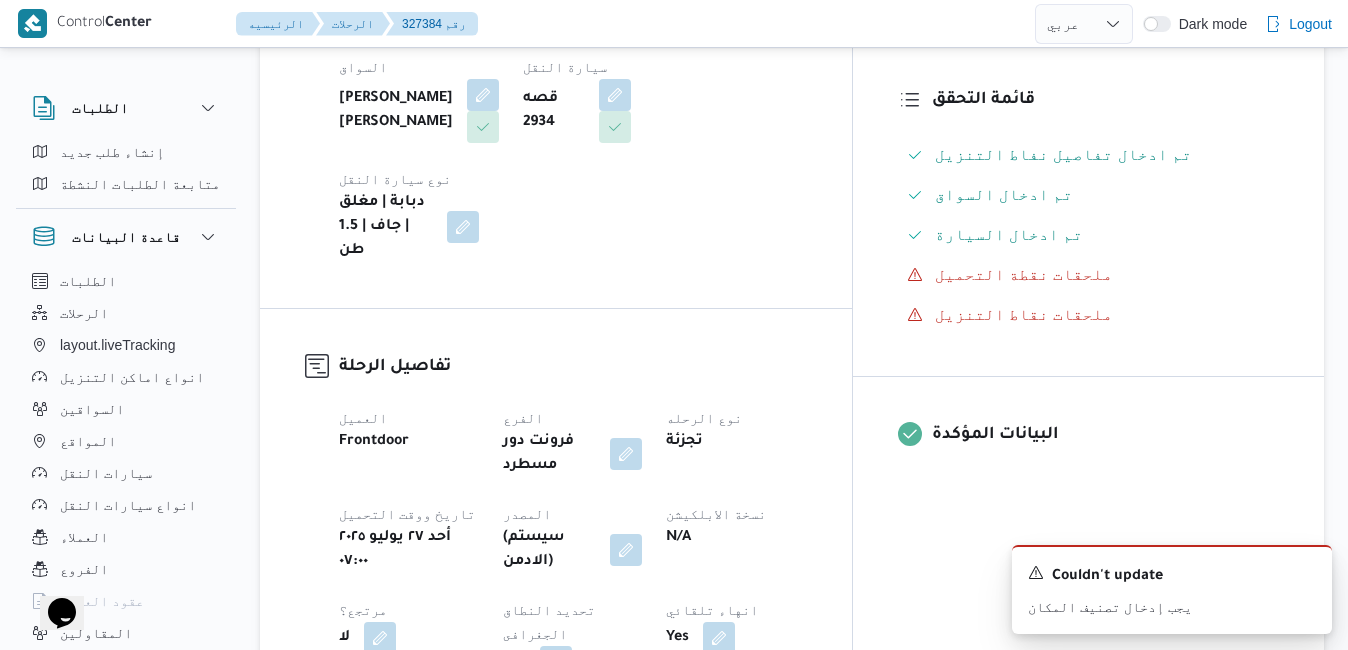 click on "تفاصيل الرحلة العميل Frontdoor الفرع فرونت دور مسطرد نوع الرحله تجزئة تاريخ ووقت التحميل أحد ٢٧ يوليو ٢٠٢٥ ٠٧:٠٠ المصدر (سيستم (الادمن نسخة الابلكيشن N/A مرتجع؟ لا تحديد النطاق الجغرافى Yes انهاء تلقائي Yes تجميع عدد الوحدات No نوع الايجار شهري اسم المشروع frontdoor المسافه بجوجل 0 KMs المسافه من تطبيق السائق 0 KMs المسافه اليدويه N/A تكلفة الرحلة N/A عدد التباعين N/A عدد الموازين N/A عدد الكارتات N/A المسافه فبل الرحله 0.0" at bounding box center (556, 684) 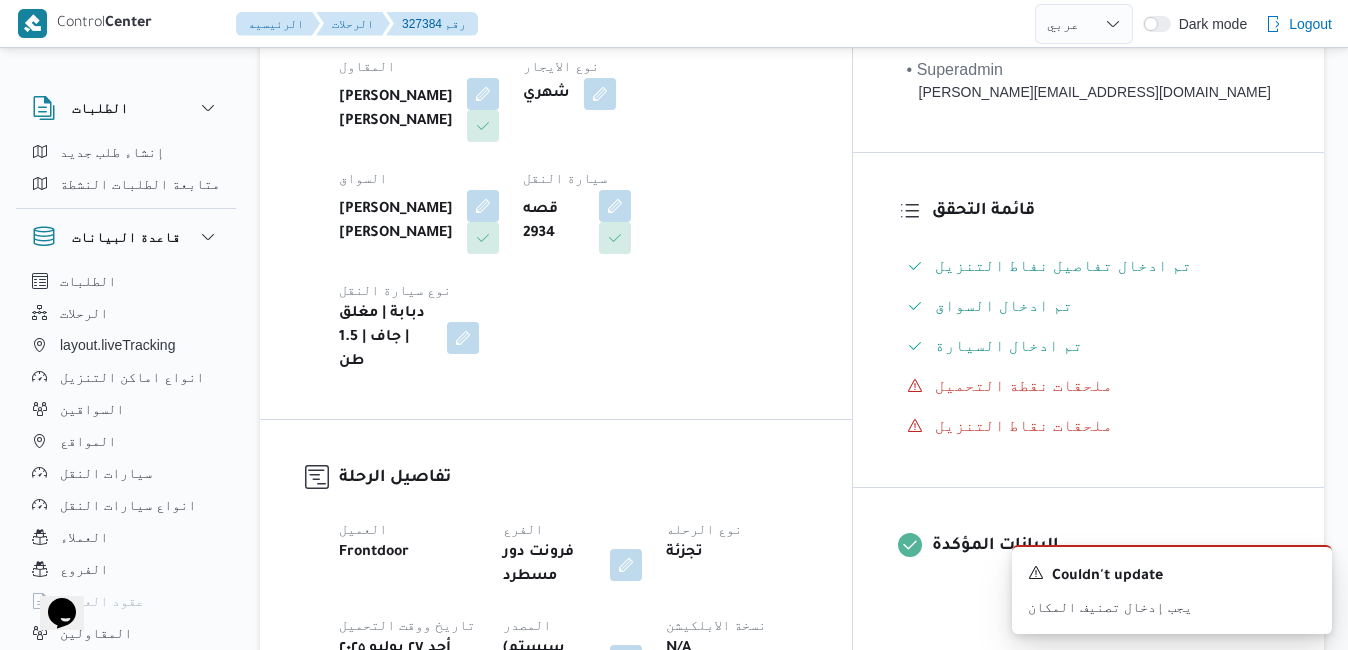 scroll, scrollTop: 440, scrollLeft: 0, axis: vertical 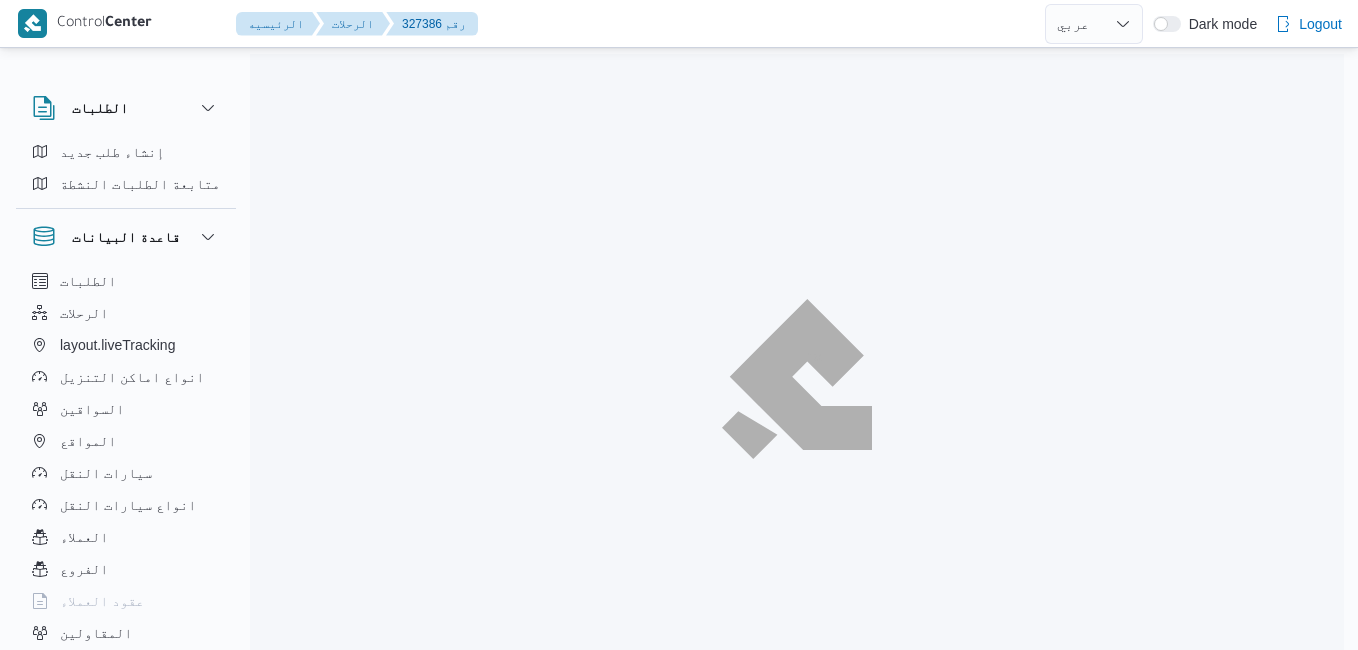 select on "ar" 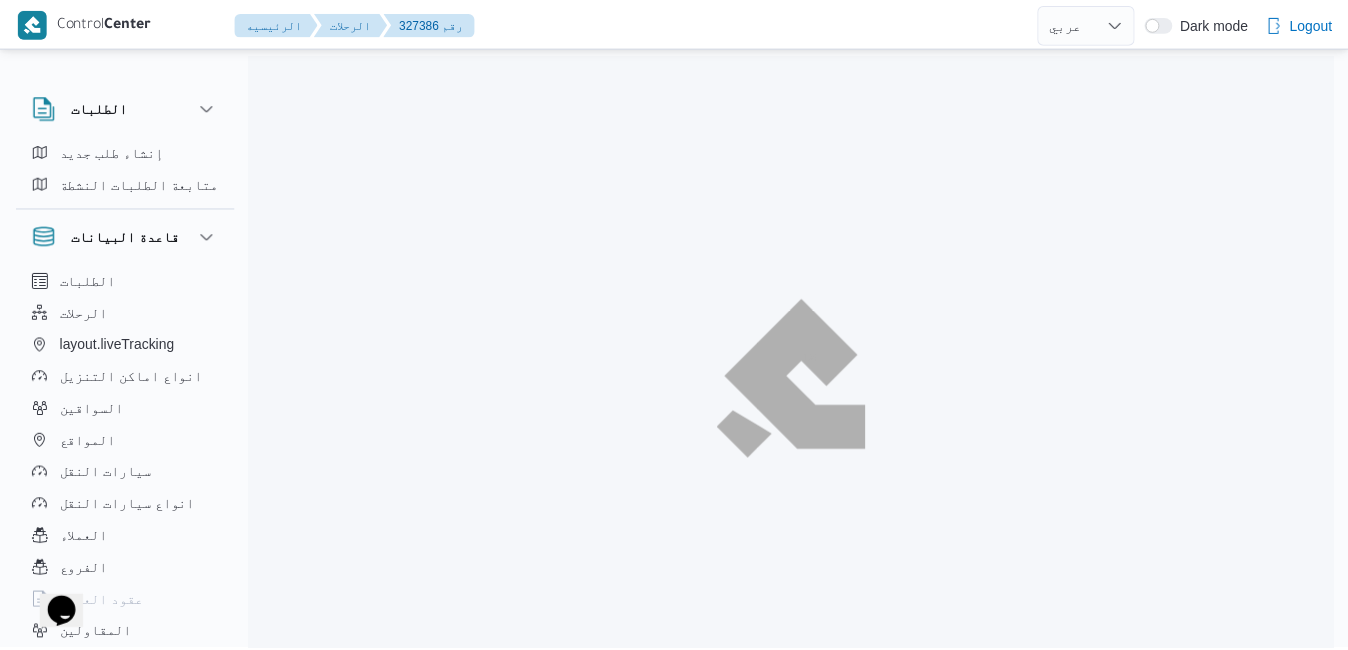 scroll, scrollTop: 0, scrollLeft: 0, axis: both 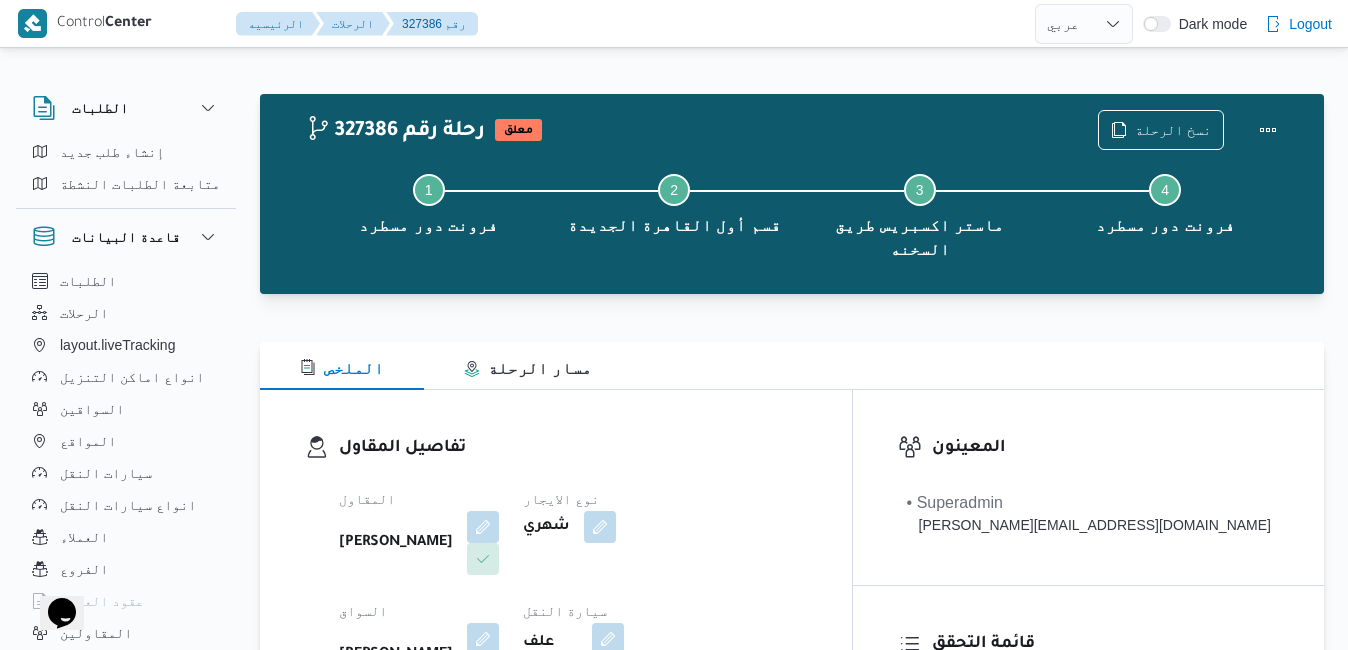 click on "الملخص مسار الرحلة" at bounding box center (792, 366) 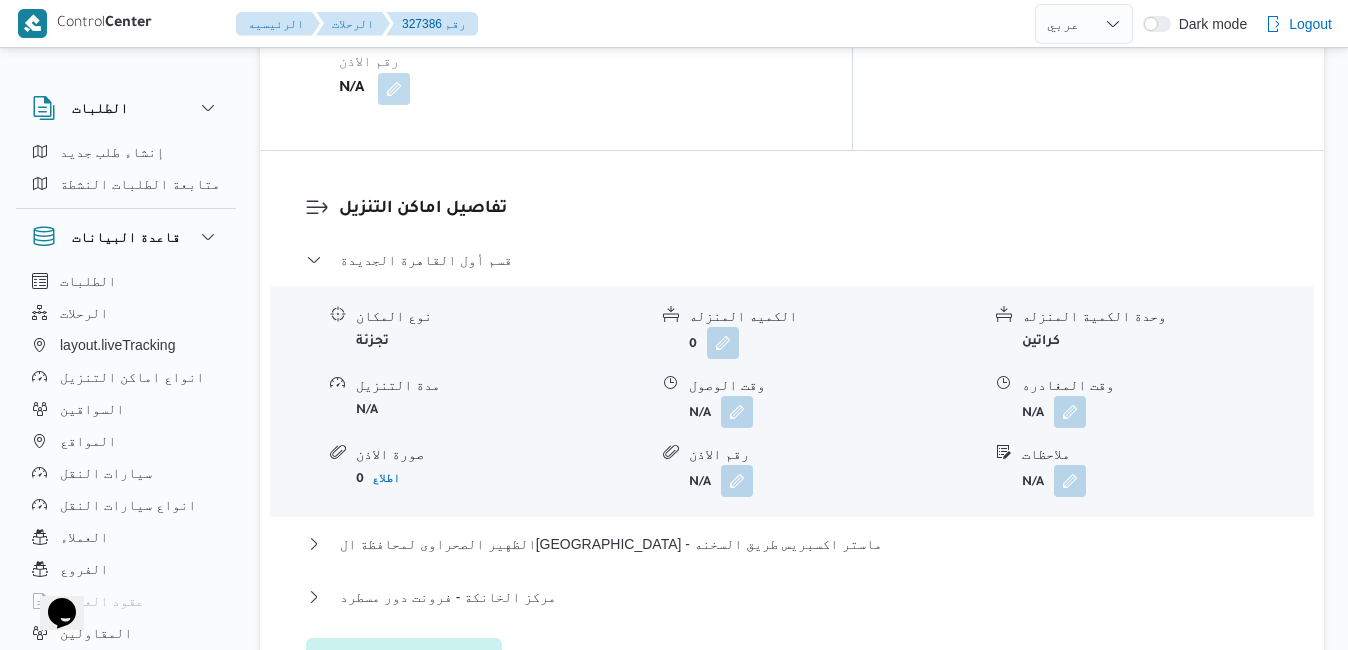 scroll, scrollTop: 1880, scrollLeft: 0, axis: vertical 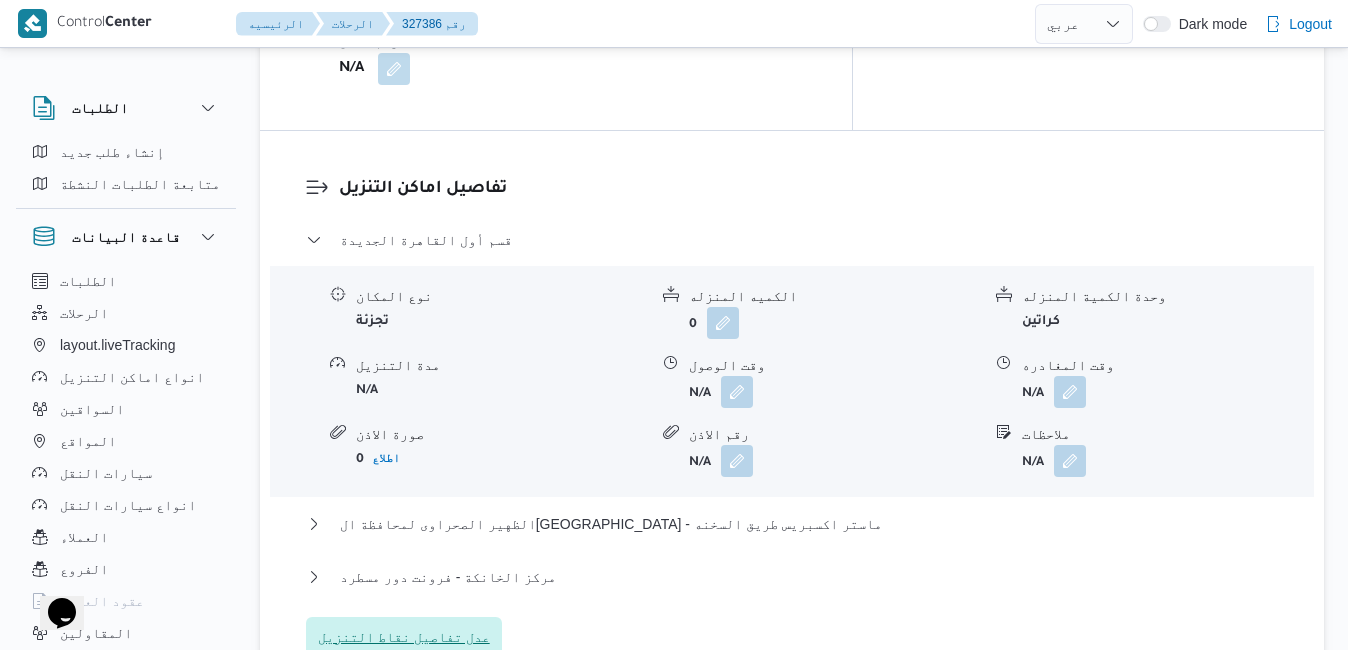 click on "عدل تفاصيل نقاط التنزيل" at bounding box center (404, 637) 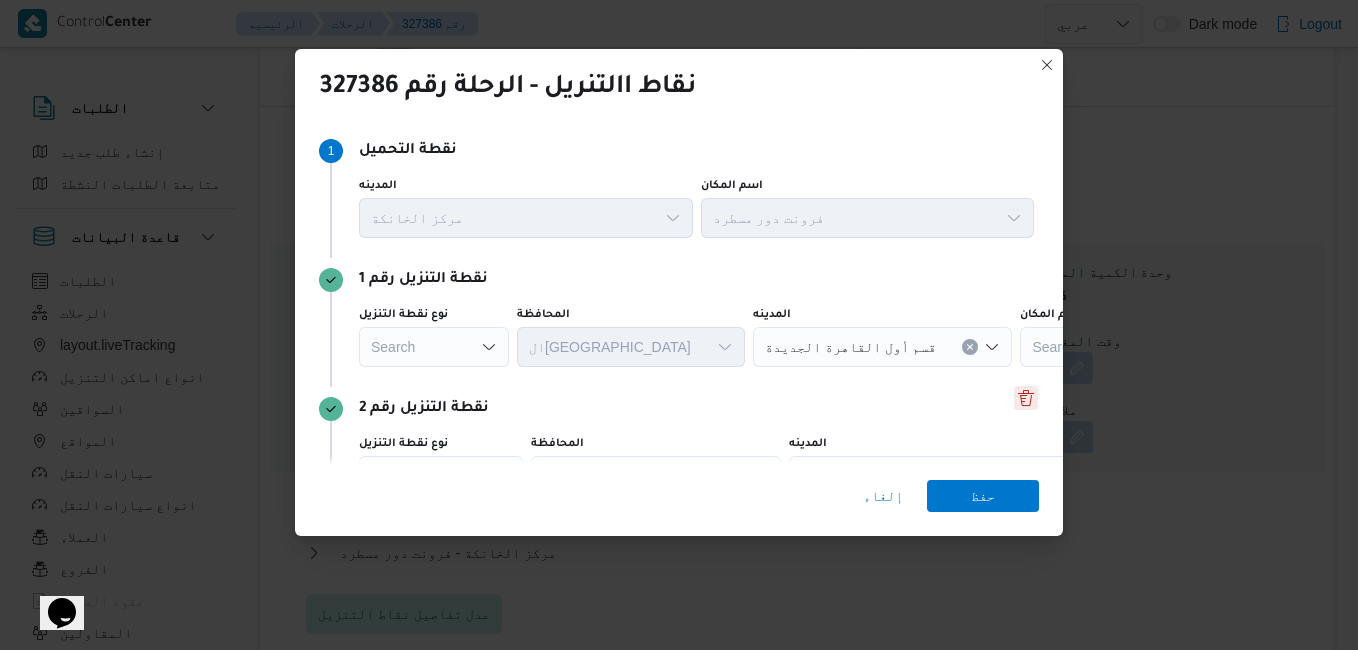 click at bounding box center [1026, 398] 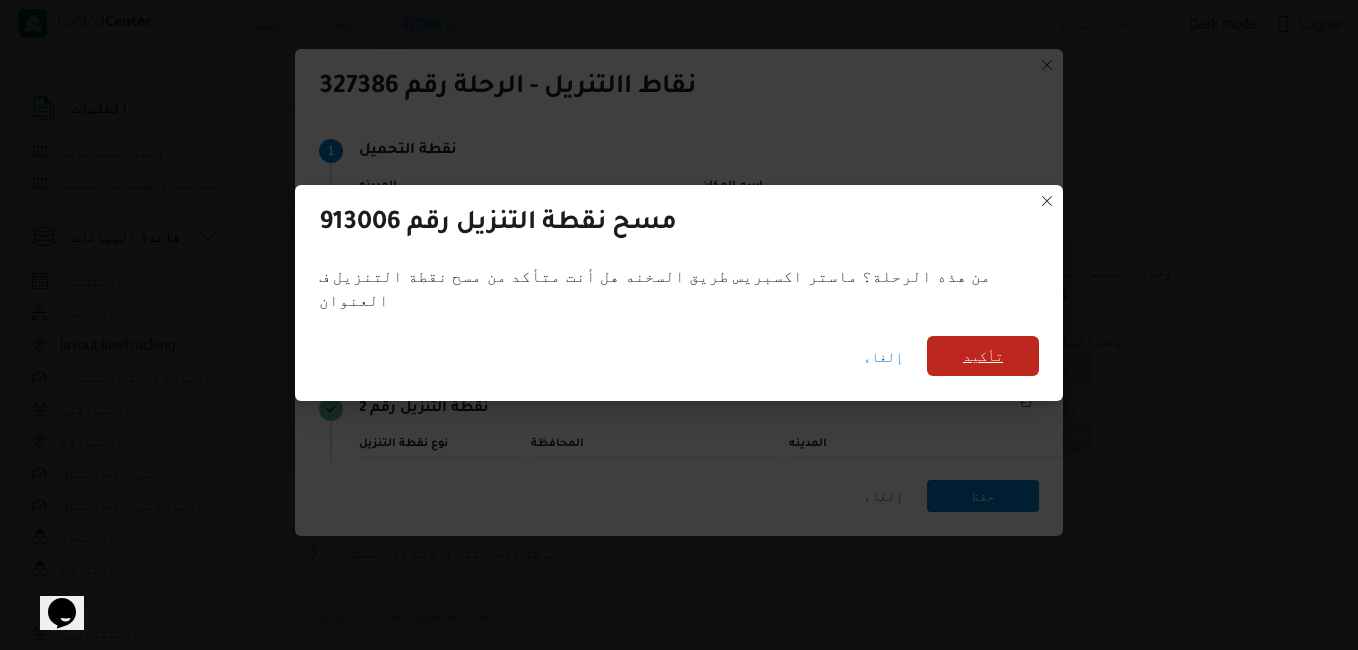 click on "تأكيد" at bounding box center [983, 356] 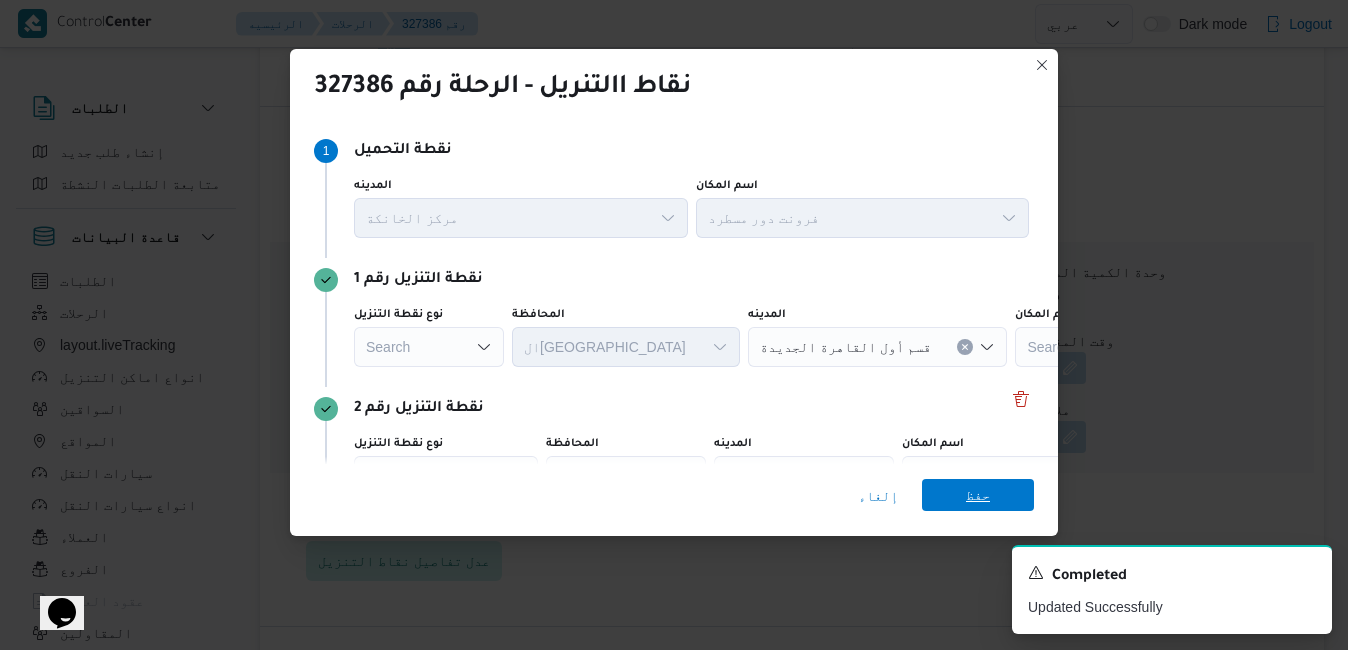 click on "حفظ" at bounding box center [978, 495] 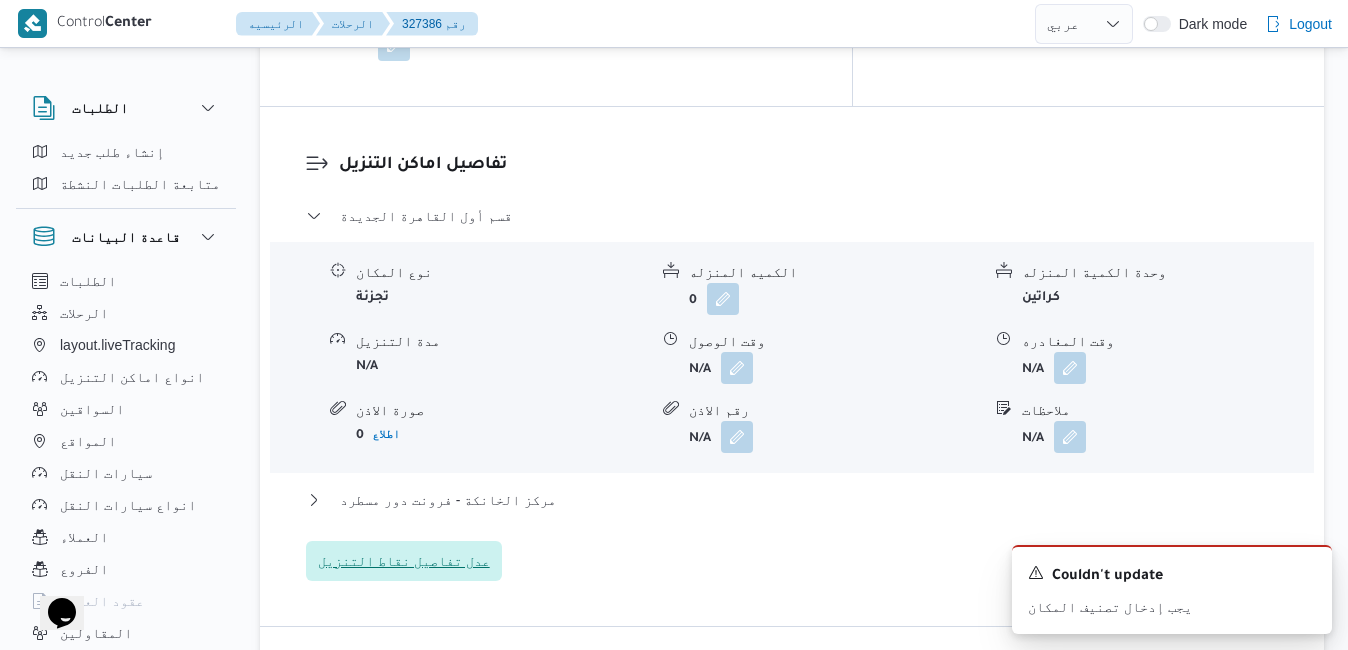 type 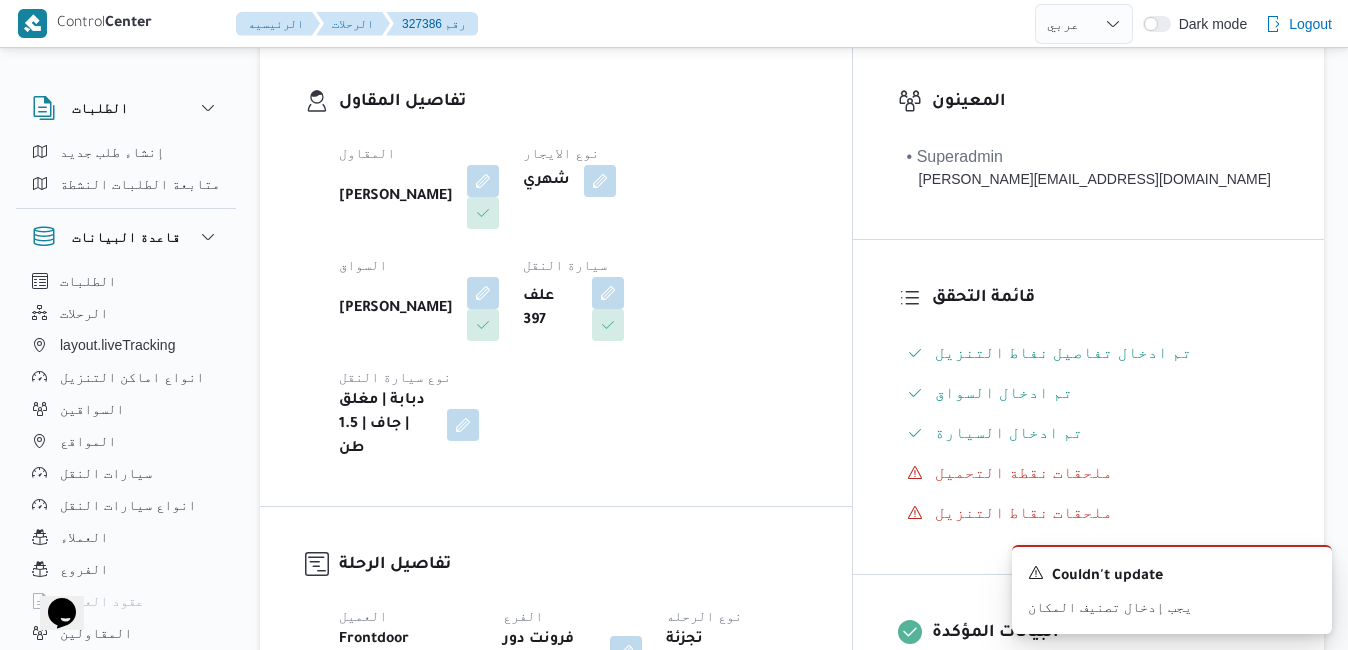 scroll, scrollTop: 320, scrollLeft: 0, axis: vertical 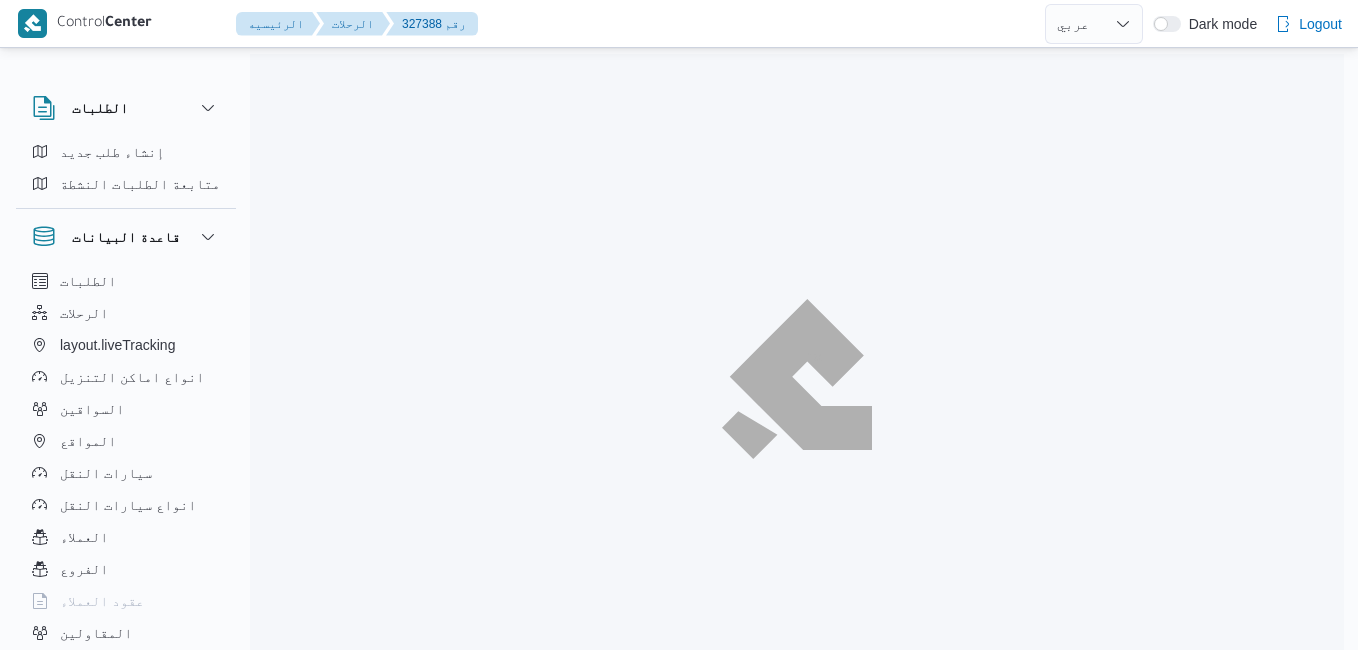 select on "ar" 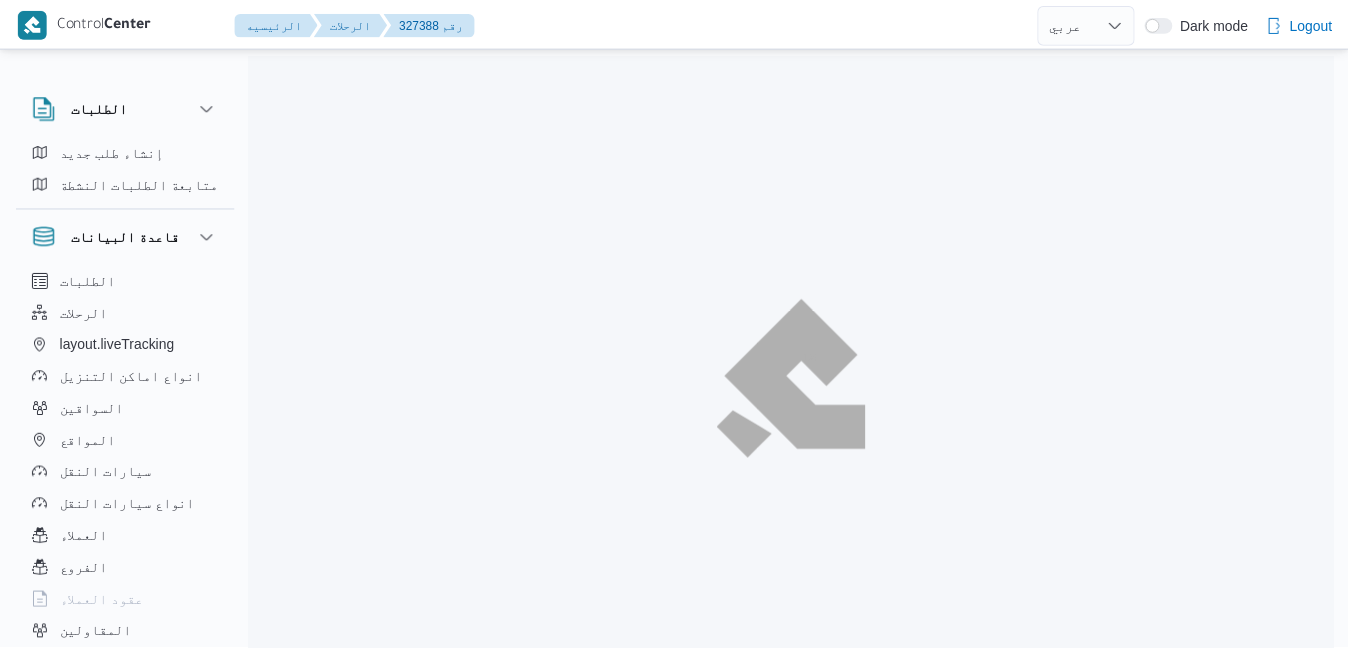 scroll, scrollTop: 0, scrollLeft: 0, axis: both 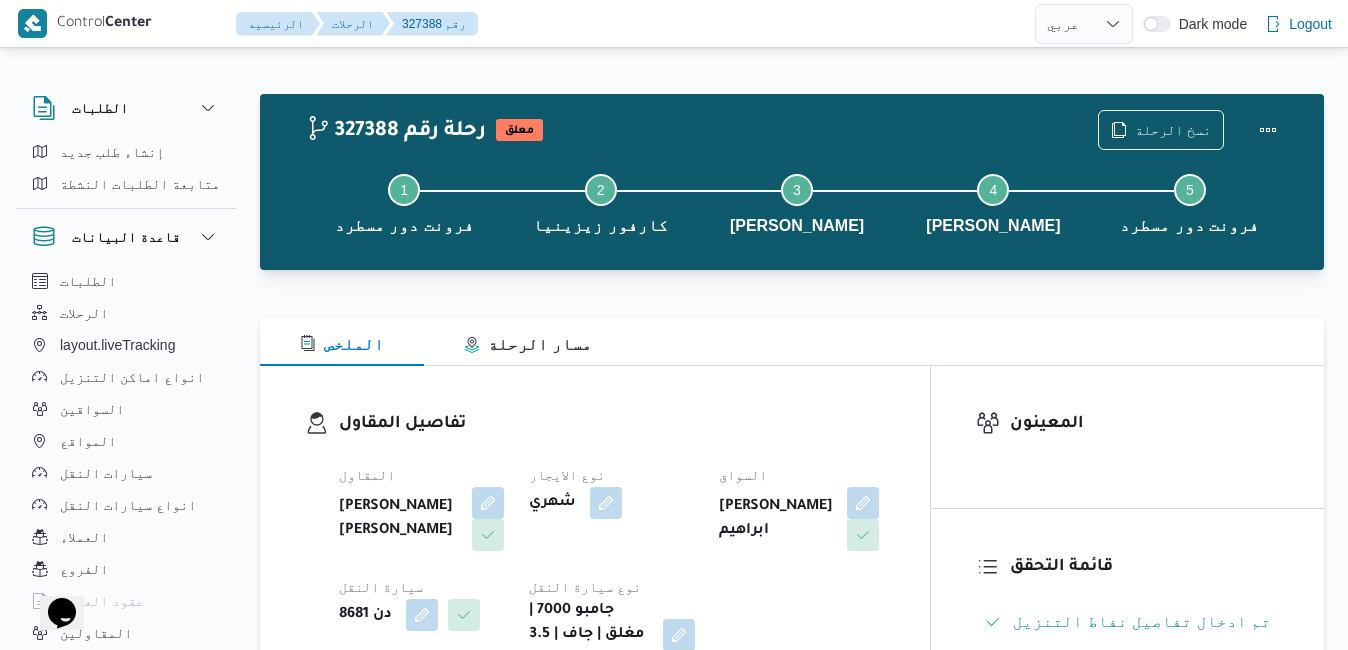 click on "الملخص مسار الرحلة" at bounding box center (792, 342) 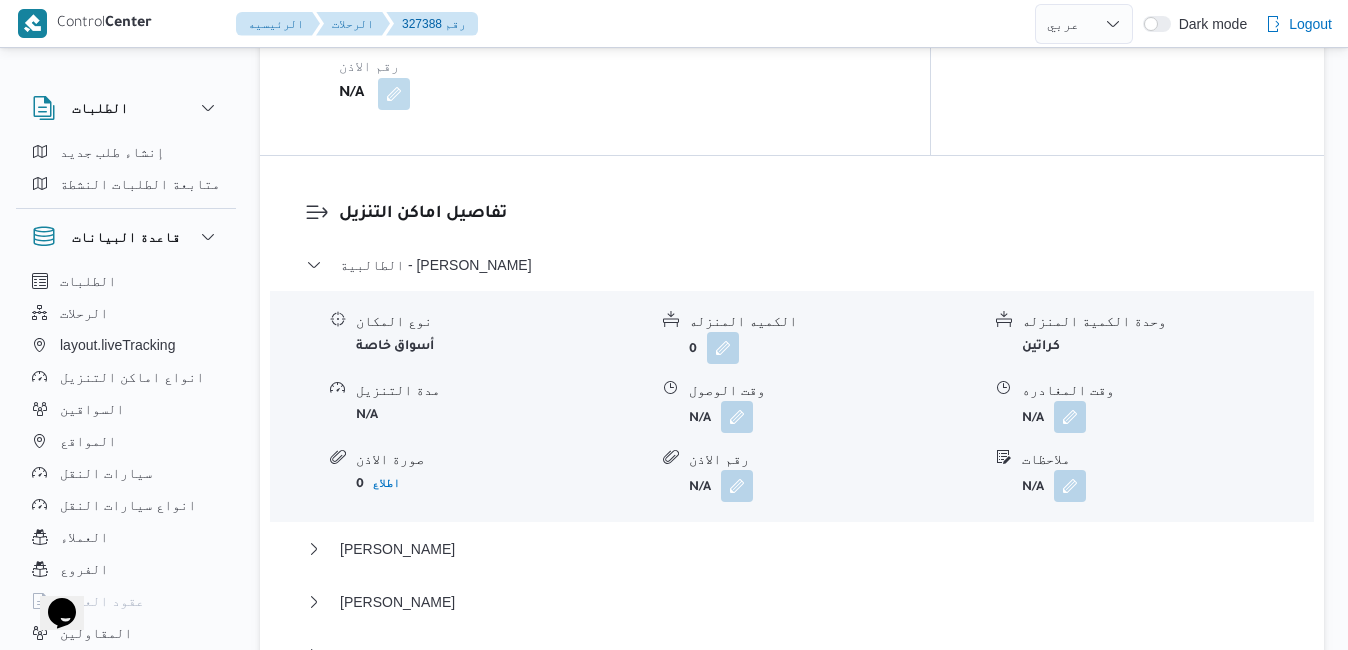 scroll, scrollTop: 1680, scrollLeft: 0, axis: vertical 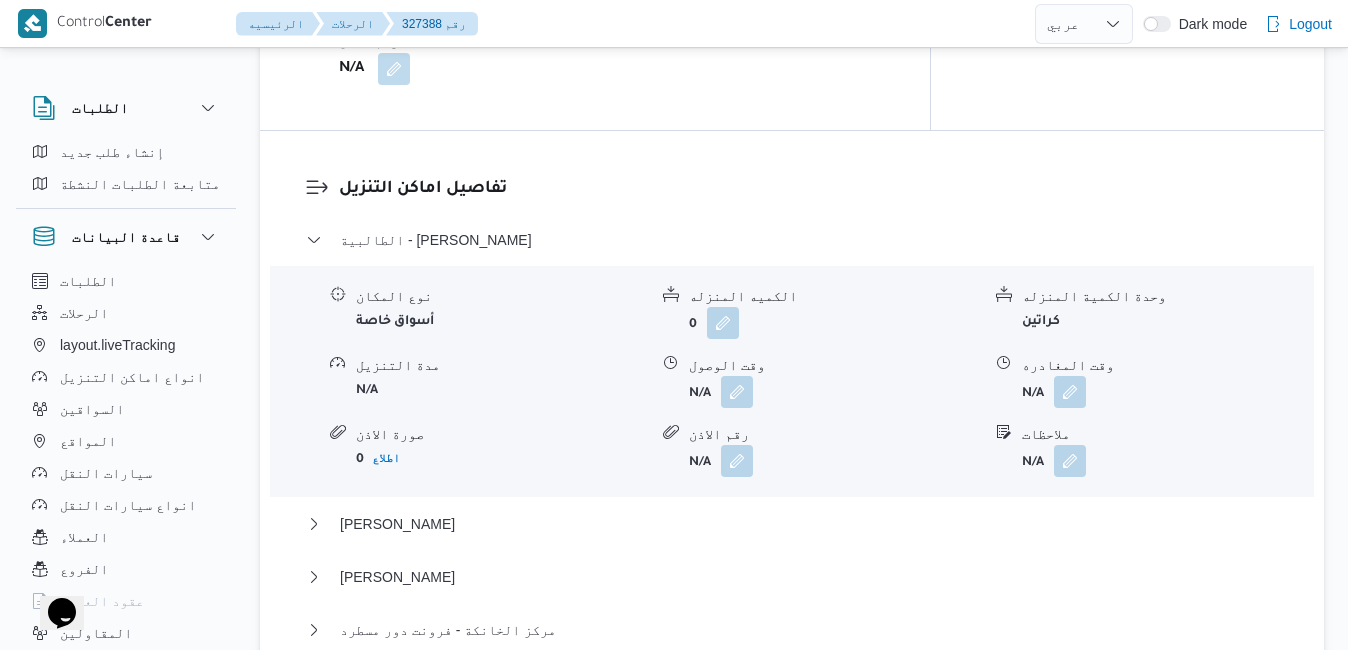 click on "عدل تفاصيل نقاط التنزيل" at bounding box center [404, 690] 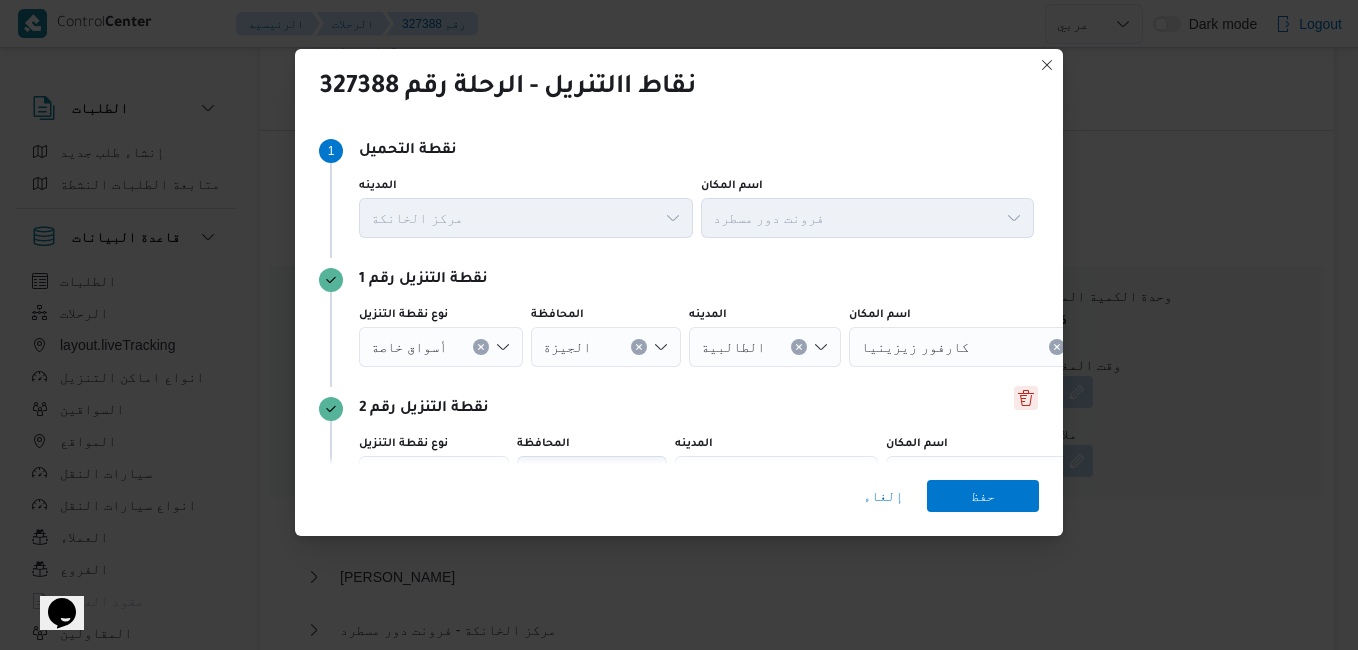 click at bounding box center [1026, 398] 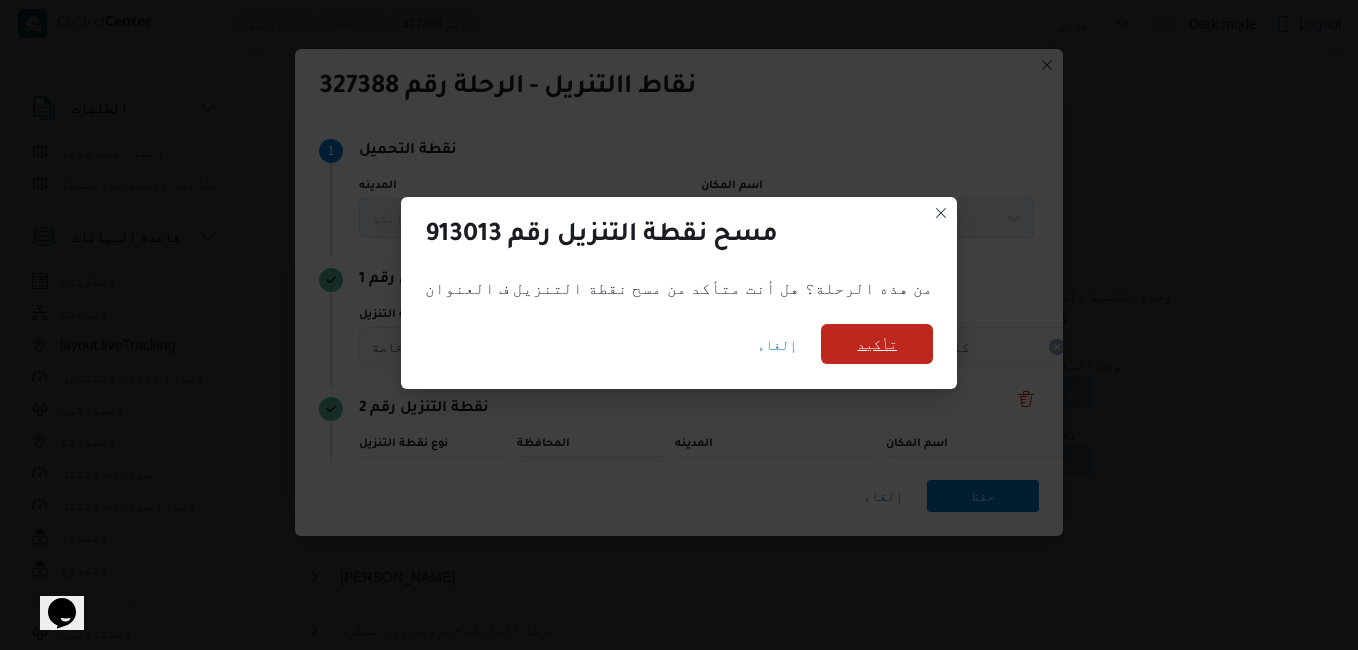 click on "تأكيد" at bounding box center [877, 344] 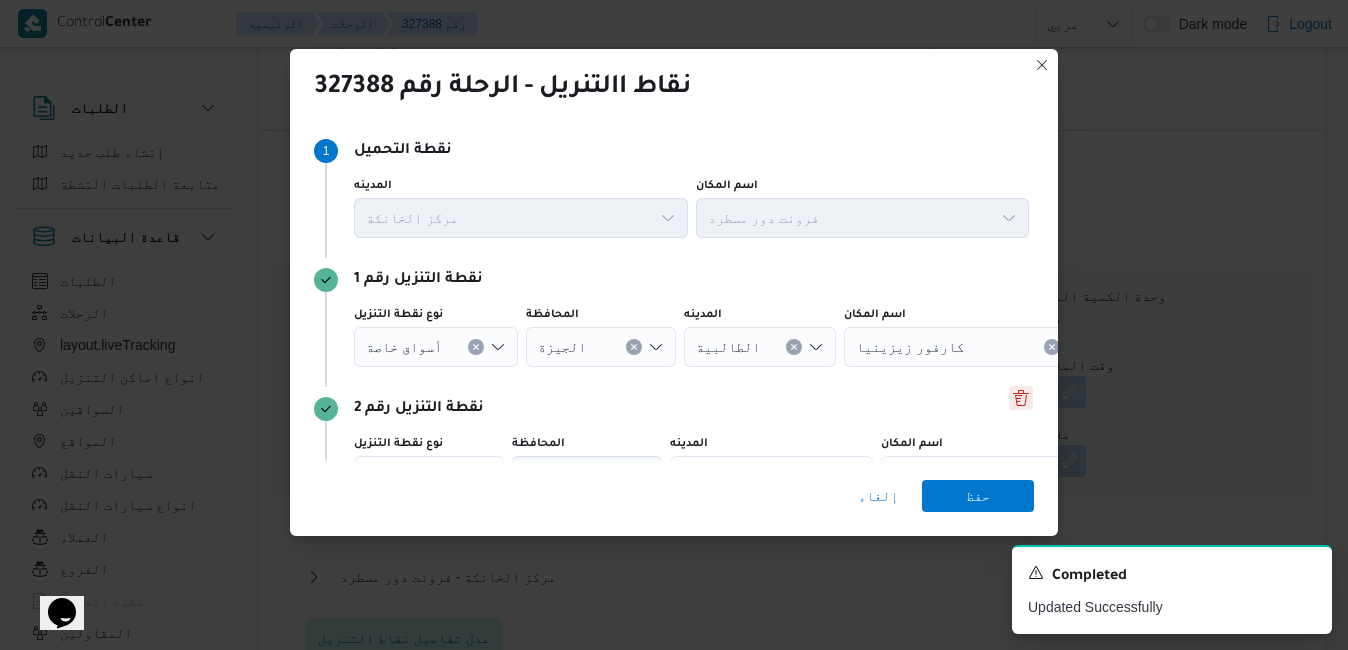 click at bounding box center (1021, 398) 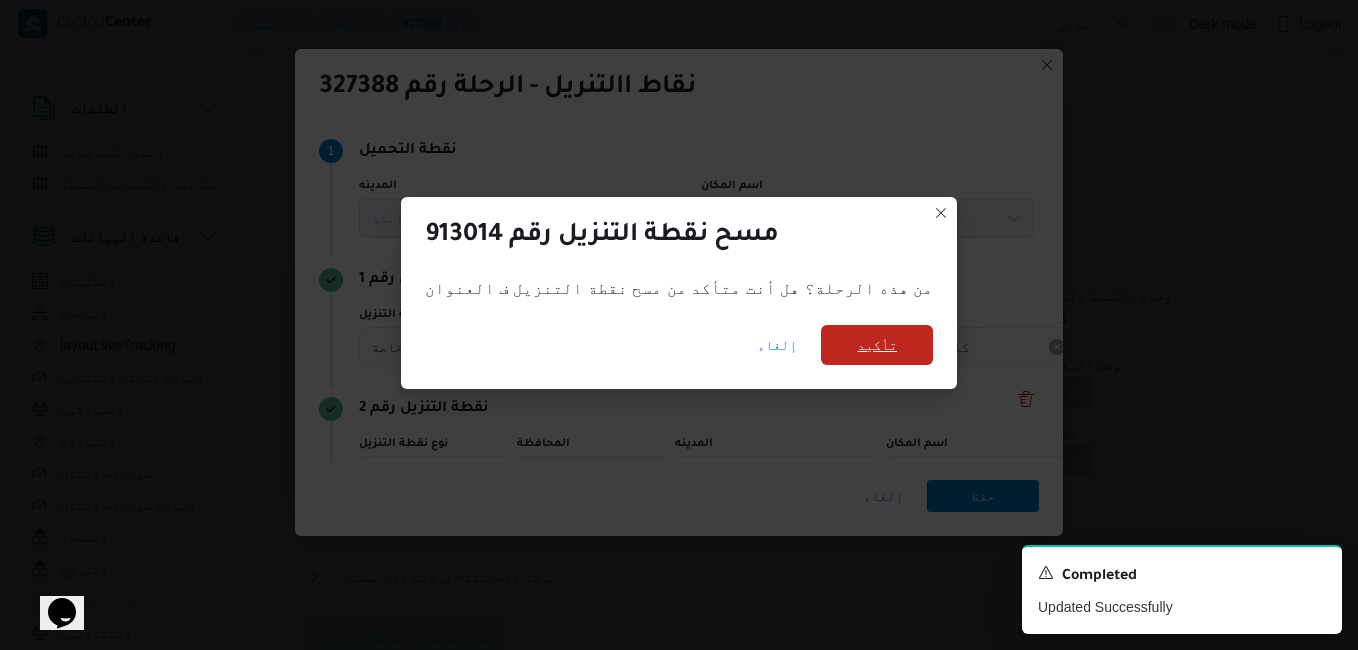 click on "تأكيد" at bounding box center [877, 345] 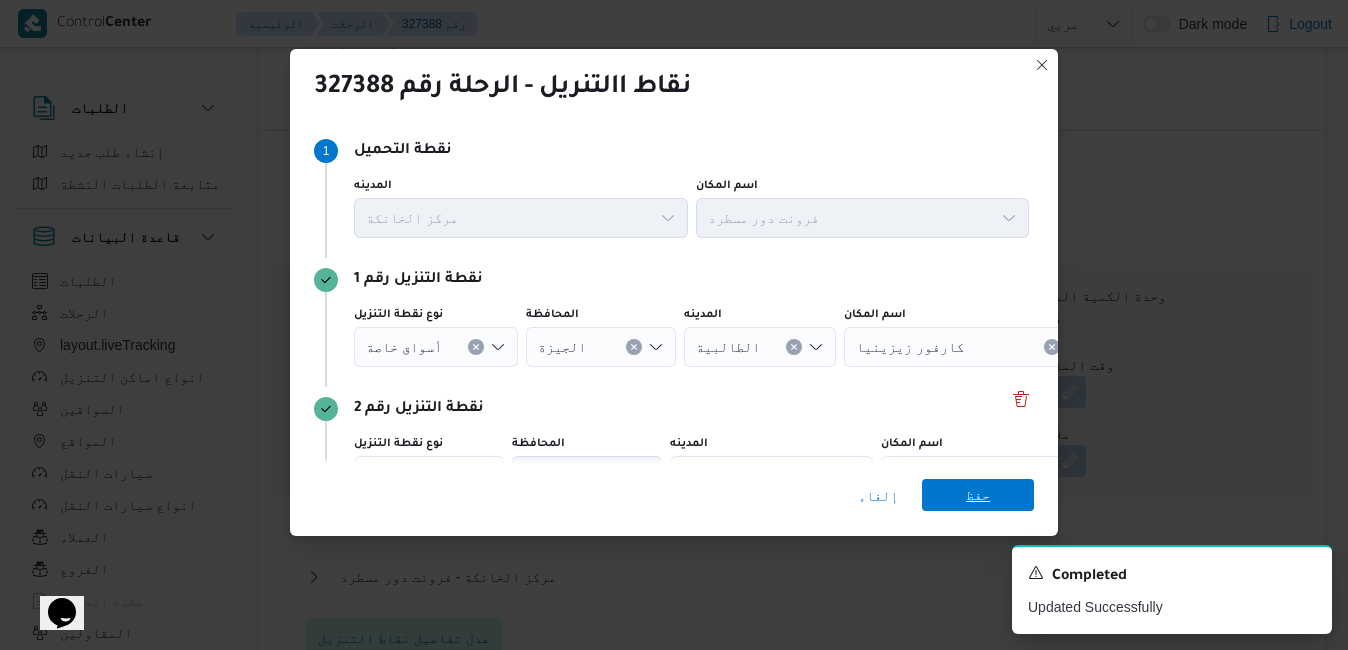 click on "حفظ" at bounding box center [978, 495] 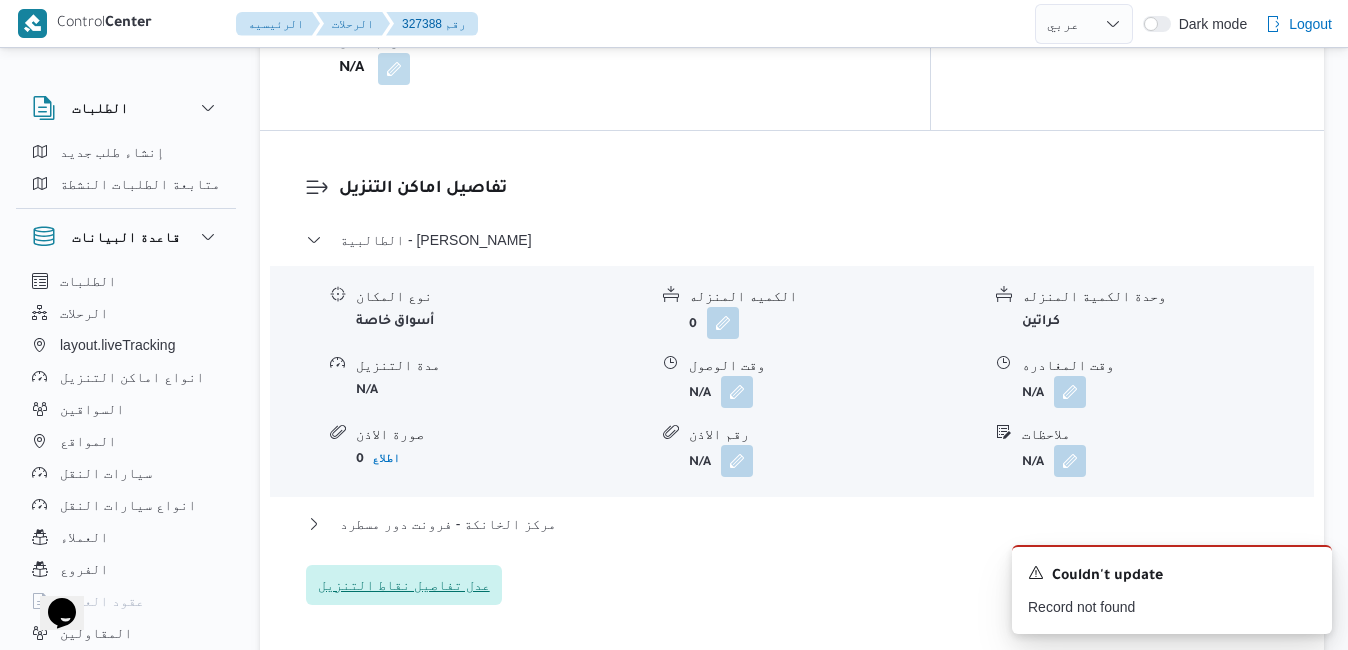 type 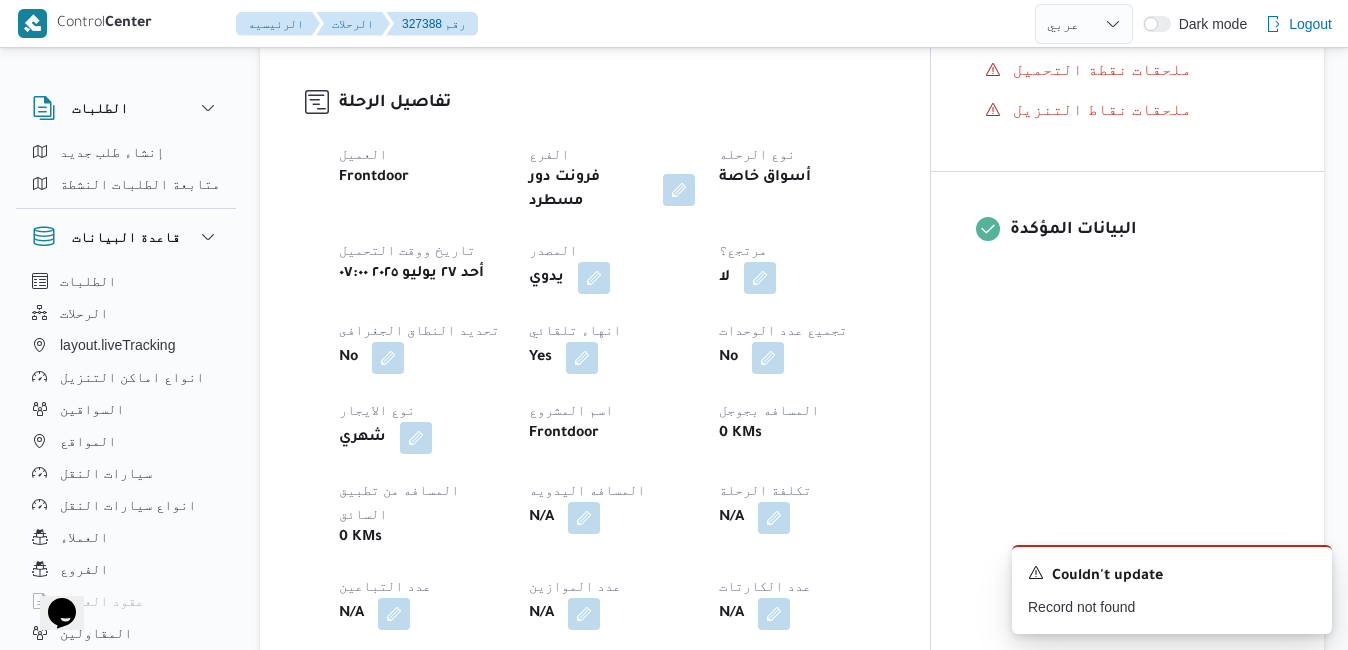 scroll, scrollTop: 640, scrollLeft: 0, axis: vertical 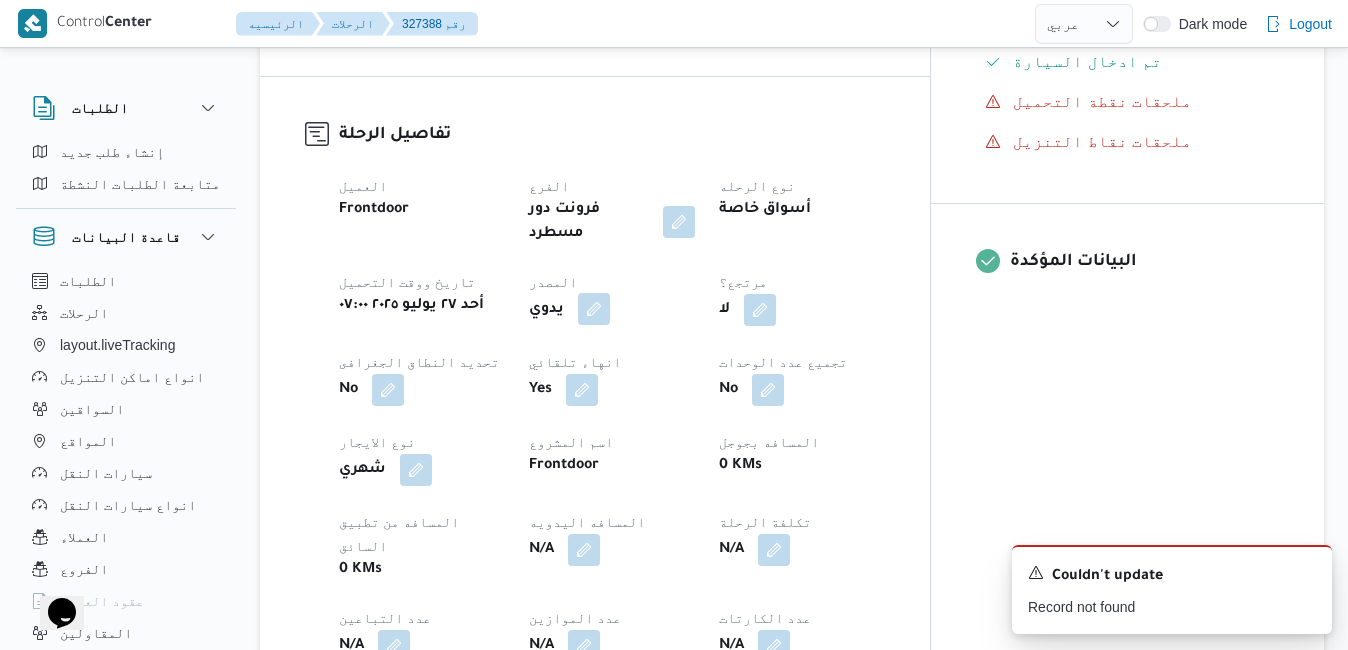 click at bounding box center (594, 309) 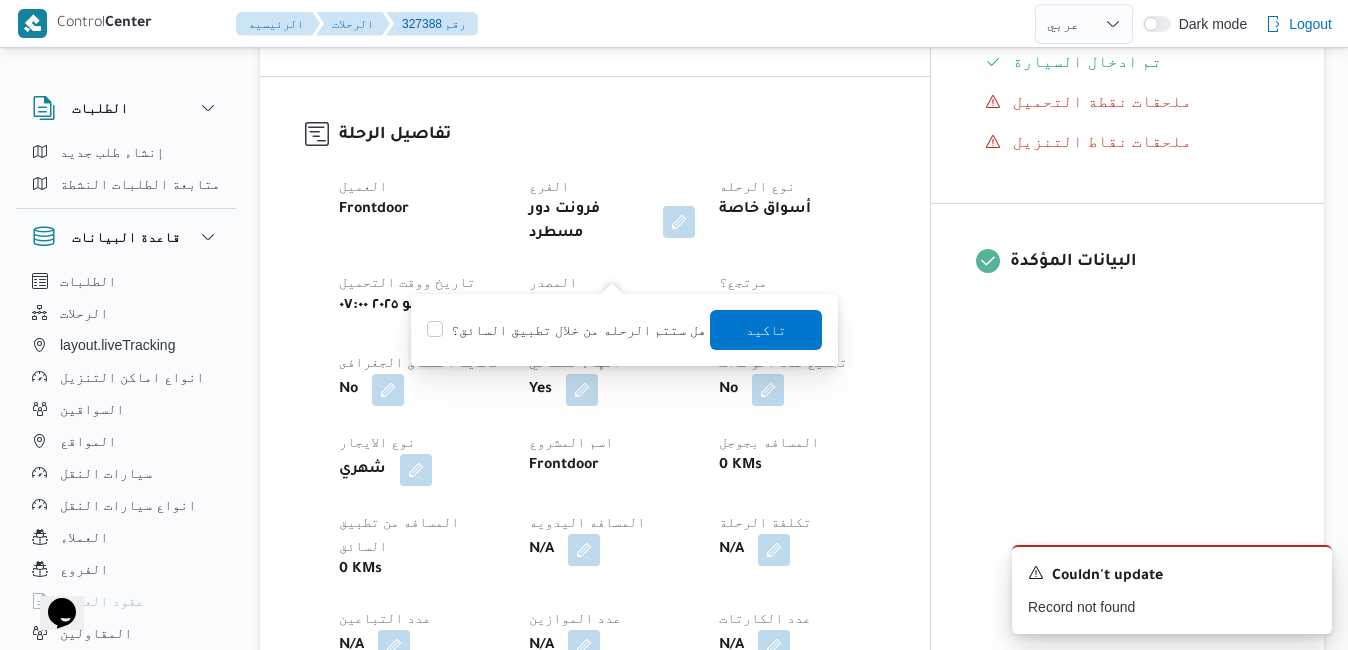 click on "هل ستتم الرحله من خلال تطبيق السائق؟" at bounding box center (566, 330) 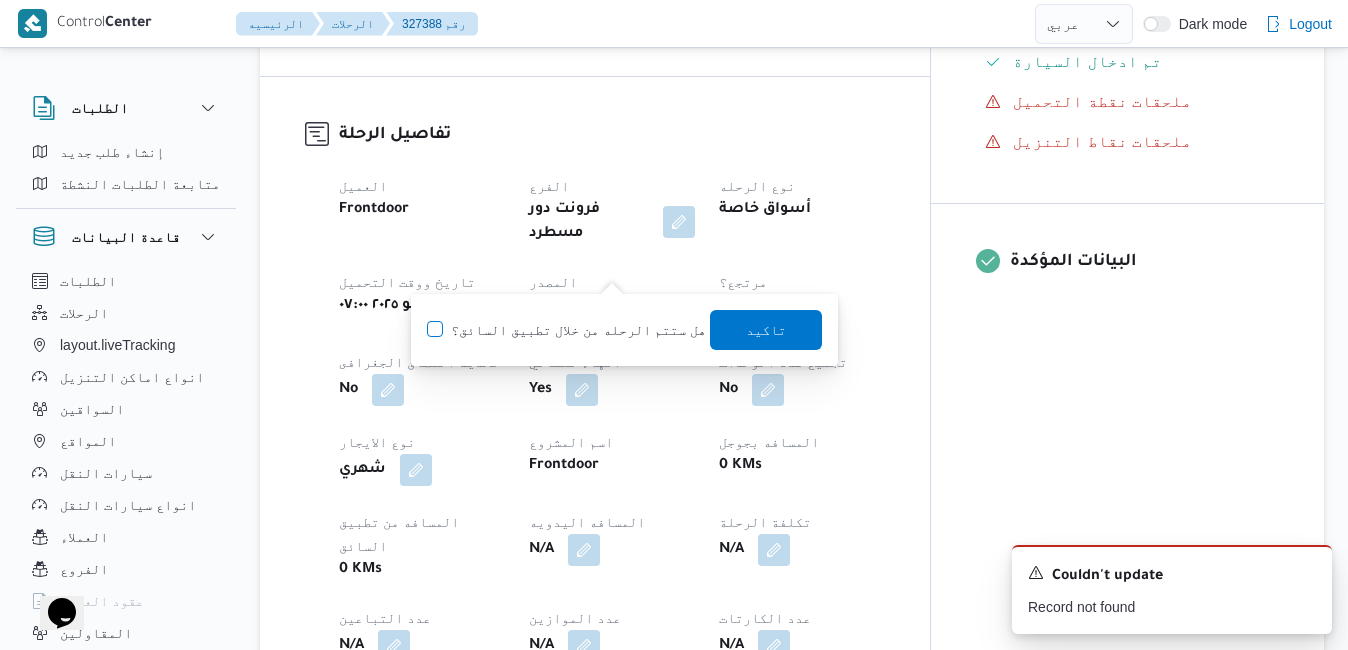 click on "هل ستتم الرحله من خلال تطبيق السائق؟" at bounding box center (-9572, 318) 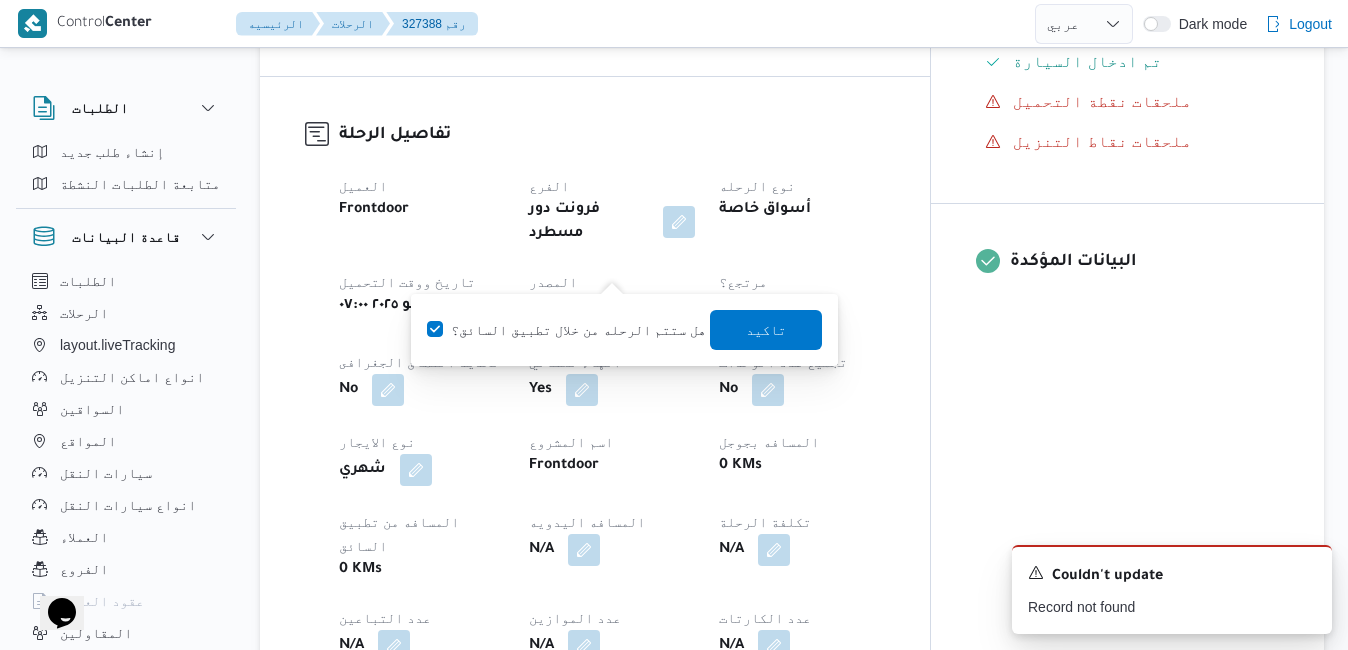 checkbox on "true" 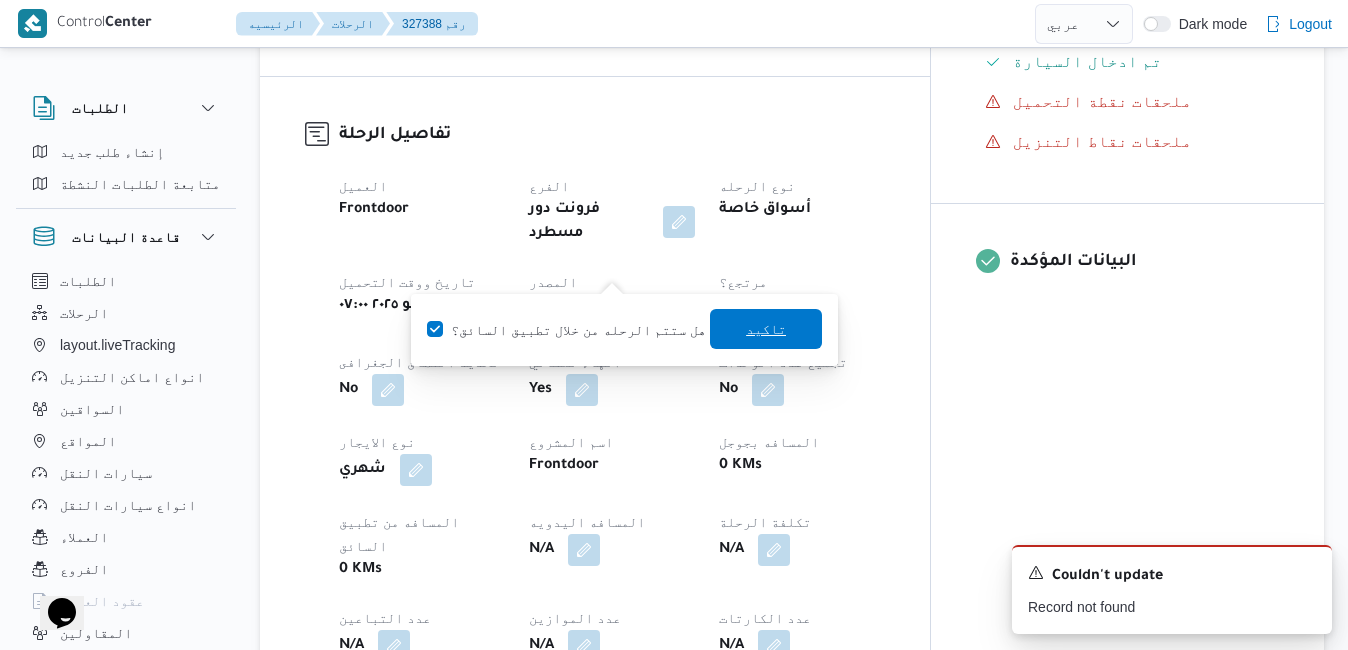 click on "تاكيد" at bounding box center (766, 329) 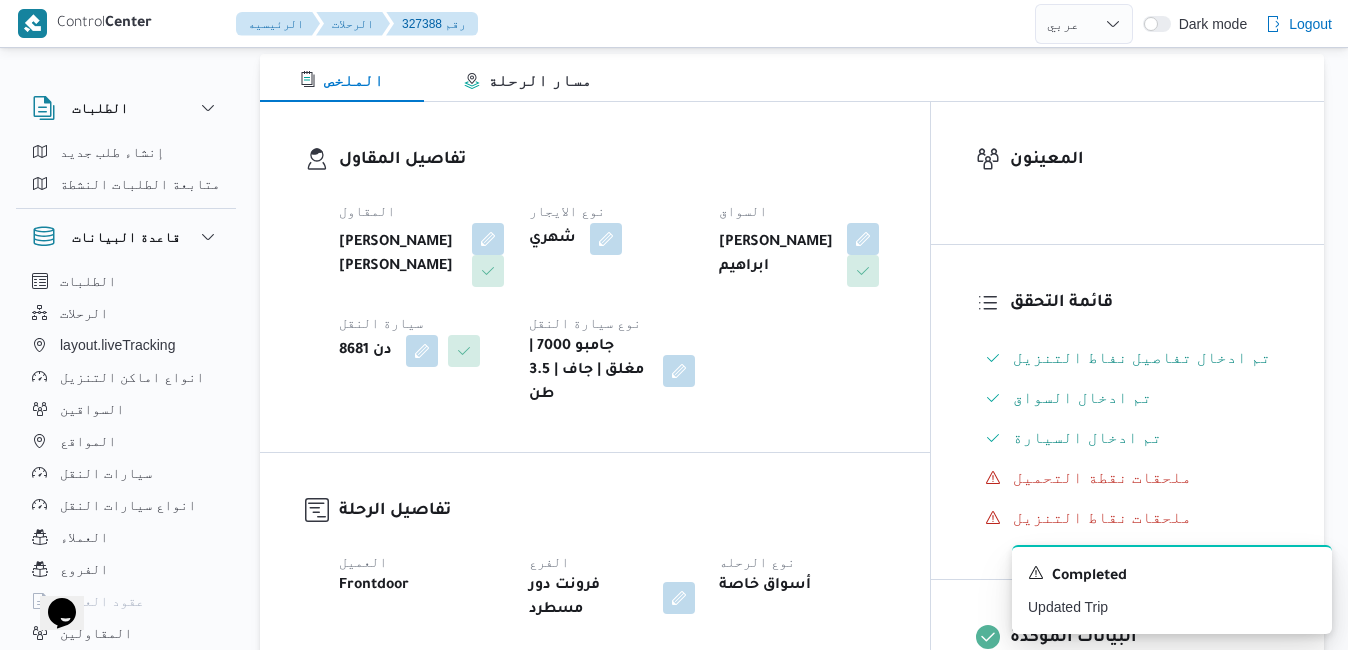 scroll, scrollTop: 240, scrollLeft: 0, axis: vertical 